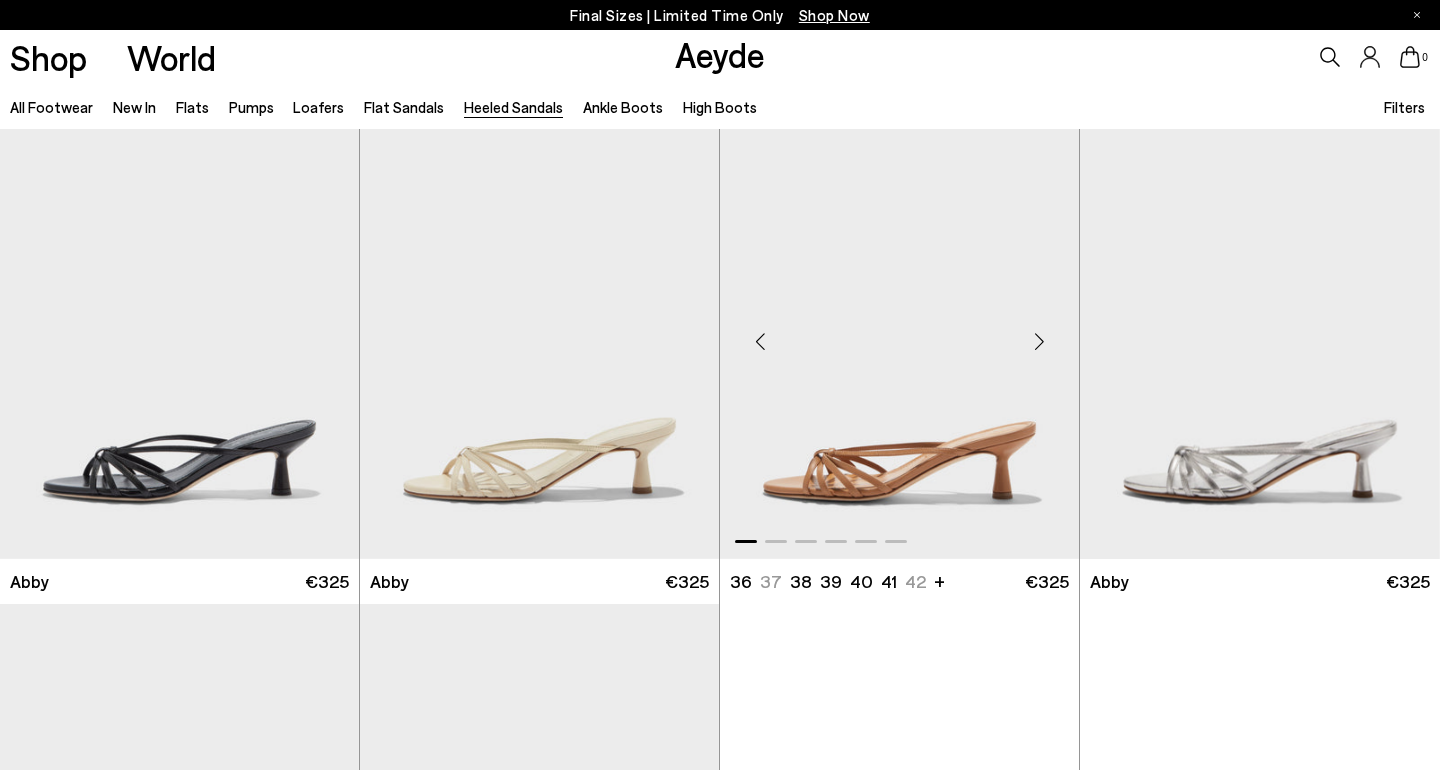 scroll, scrollTop: 2006, scrollLeft: 0, axis: vertical 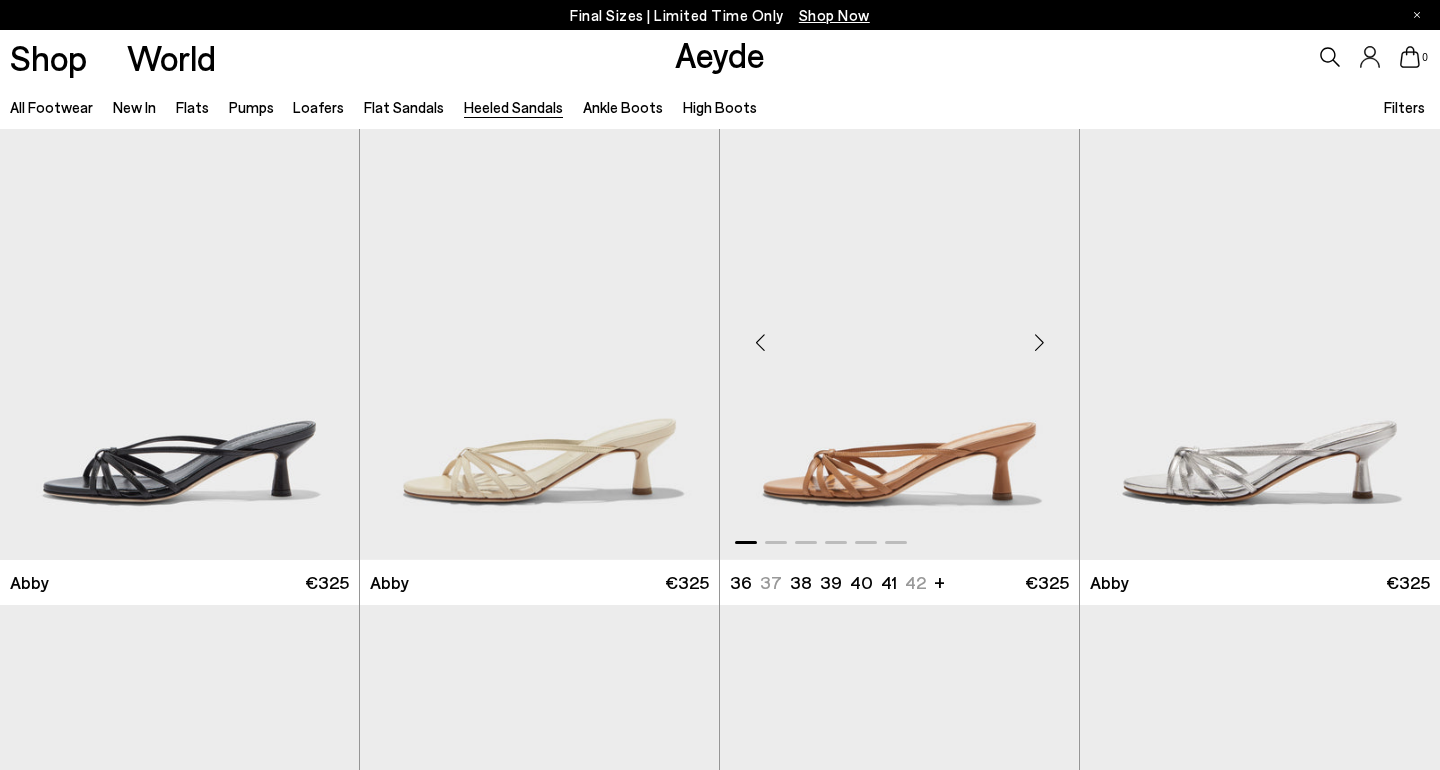 click at bounding box center [1039, 343] 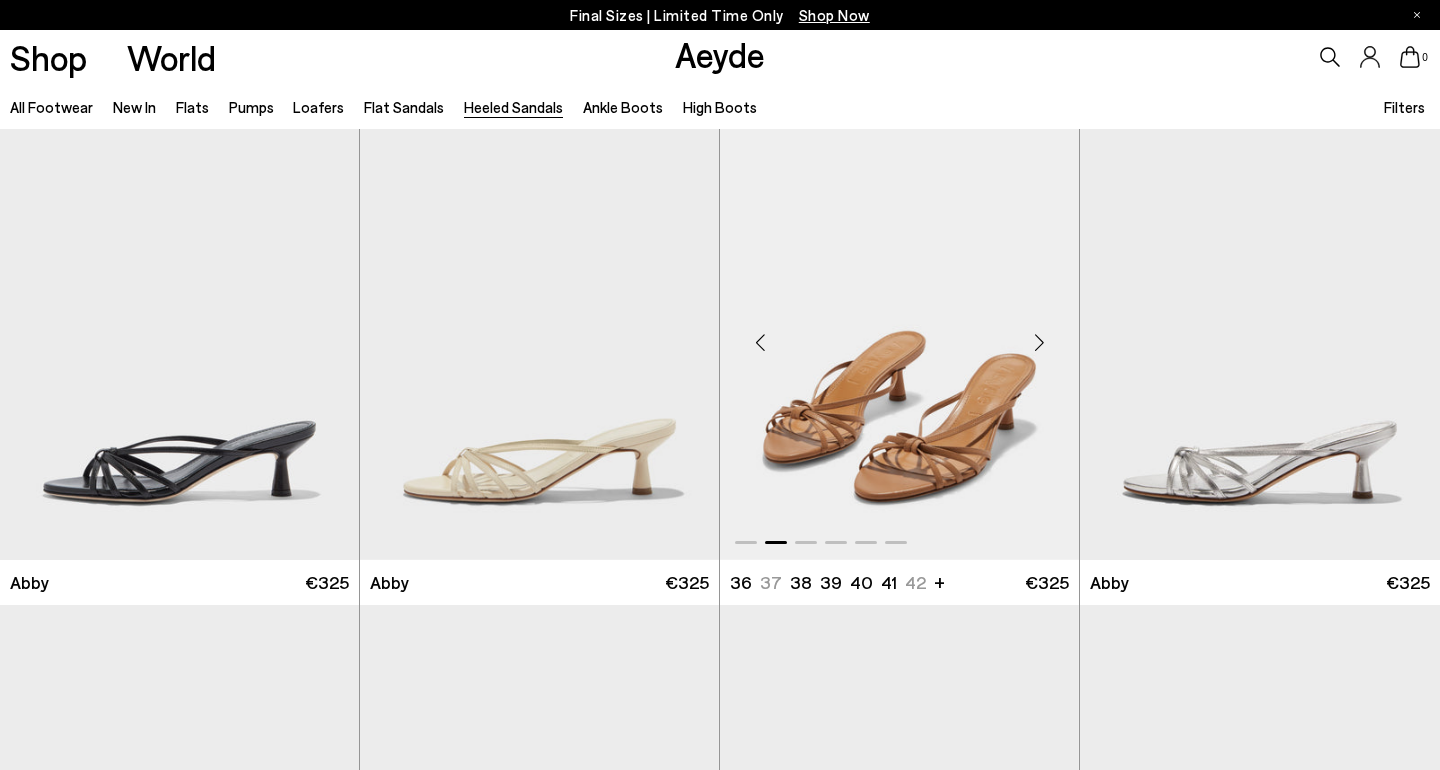 click at bounding box center (1039, 343) 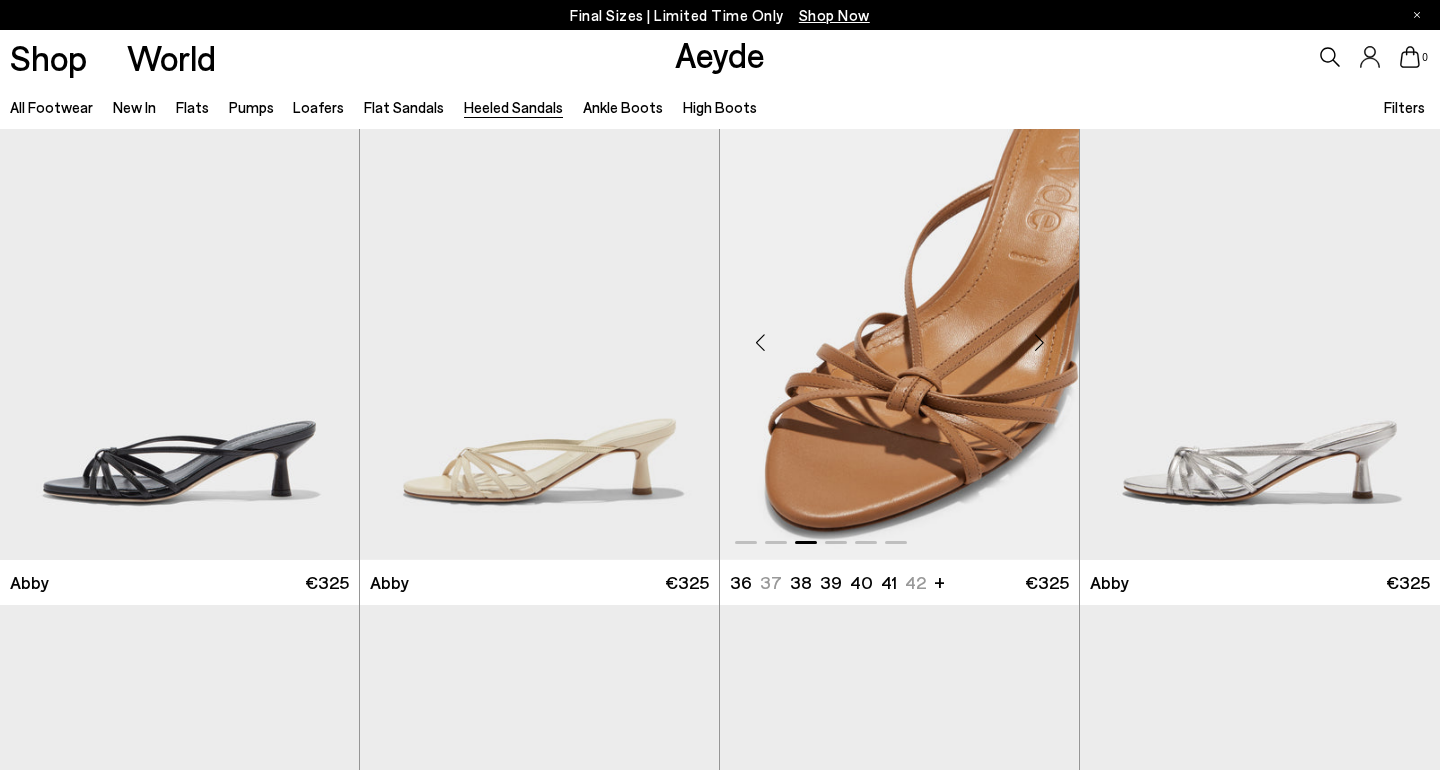 click at bounding box center [1039, 343] 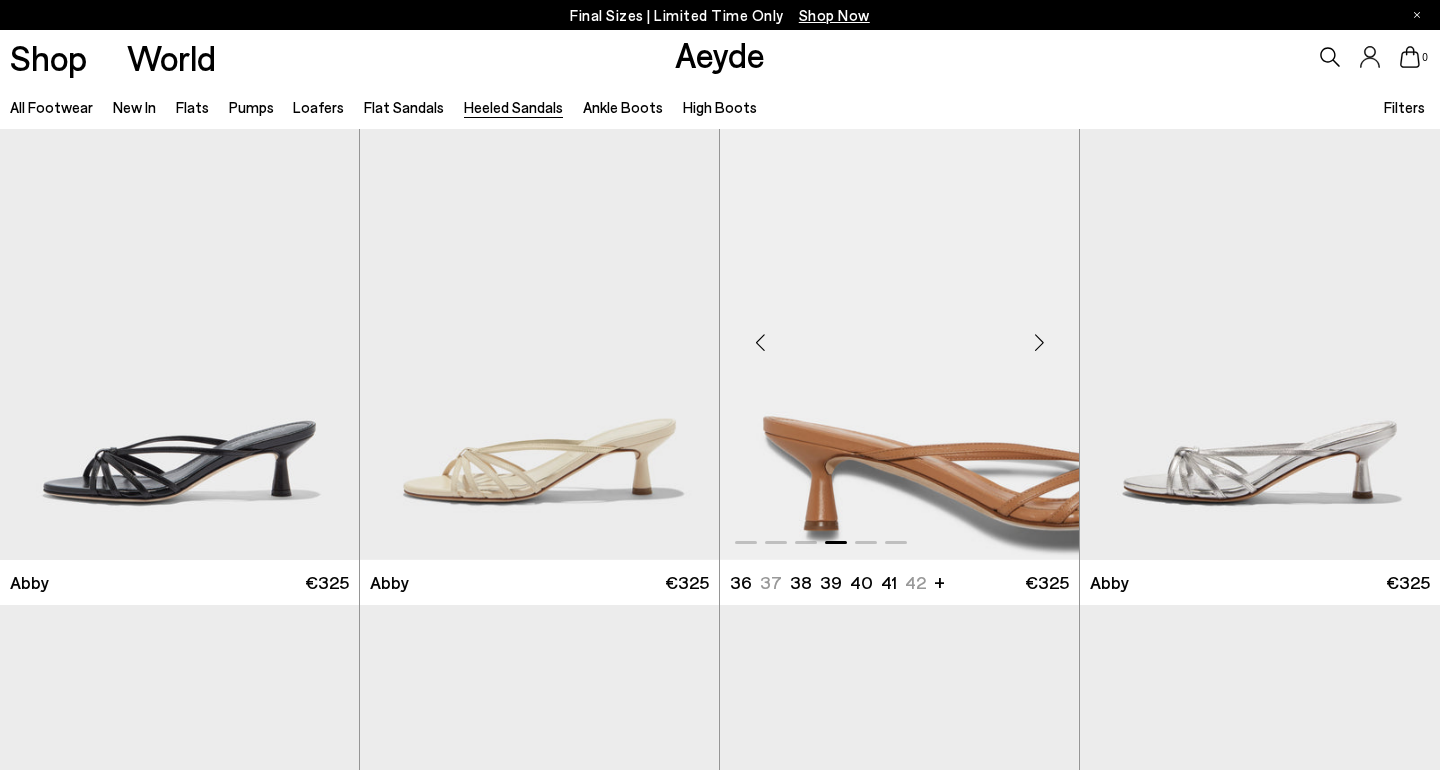 click at bounding box center [1039, 343] 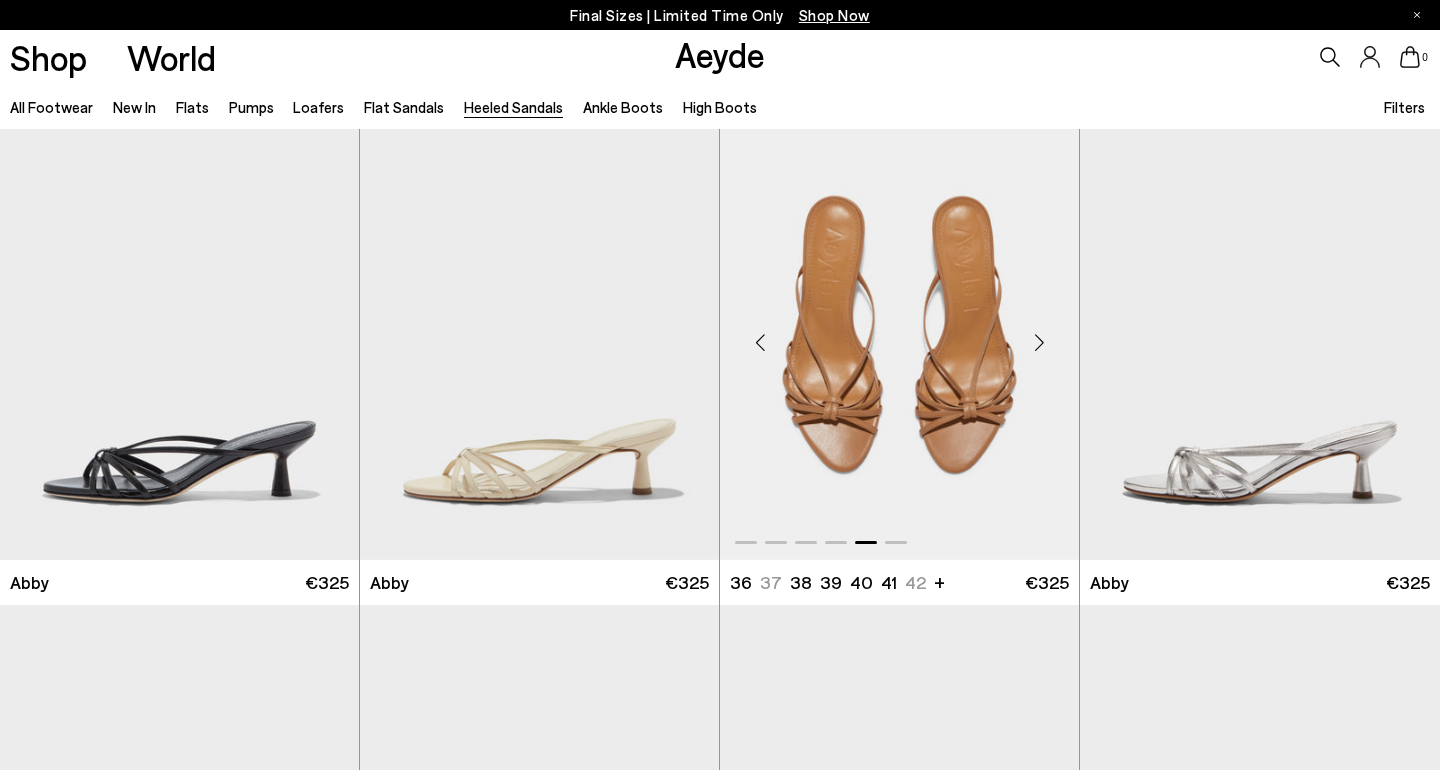 click at bounding box center [1039, 343] 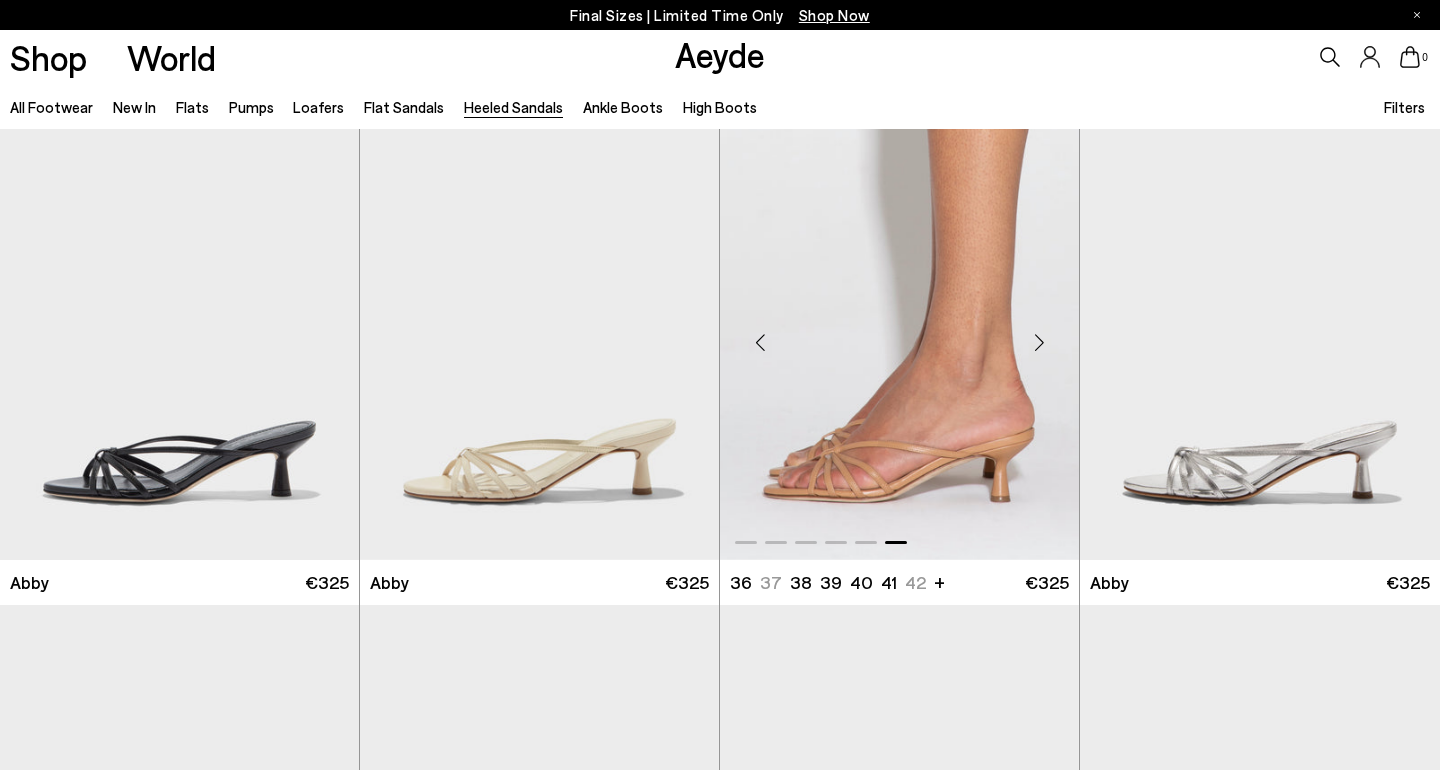 click at bounding box center (1039, 343) 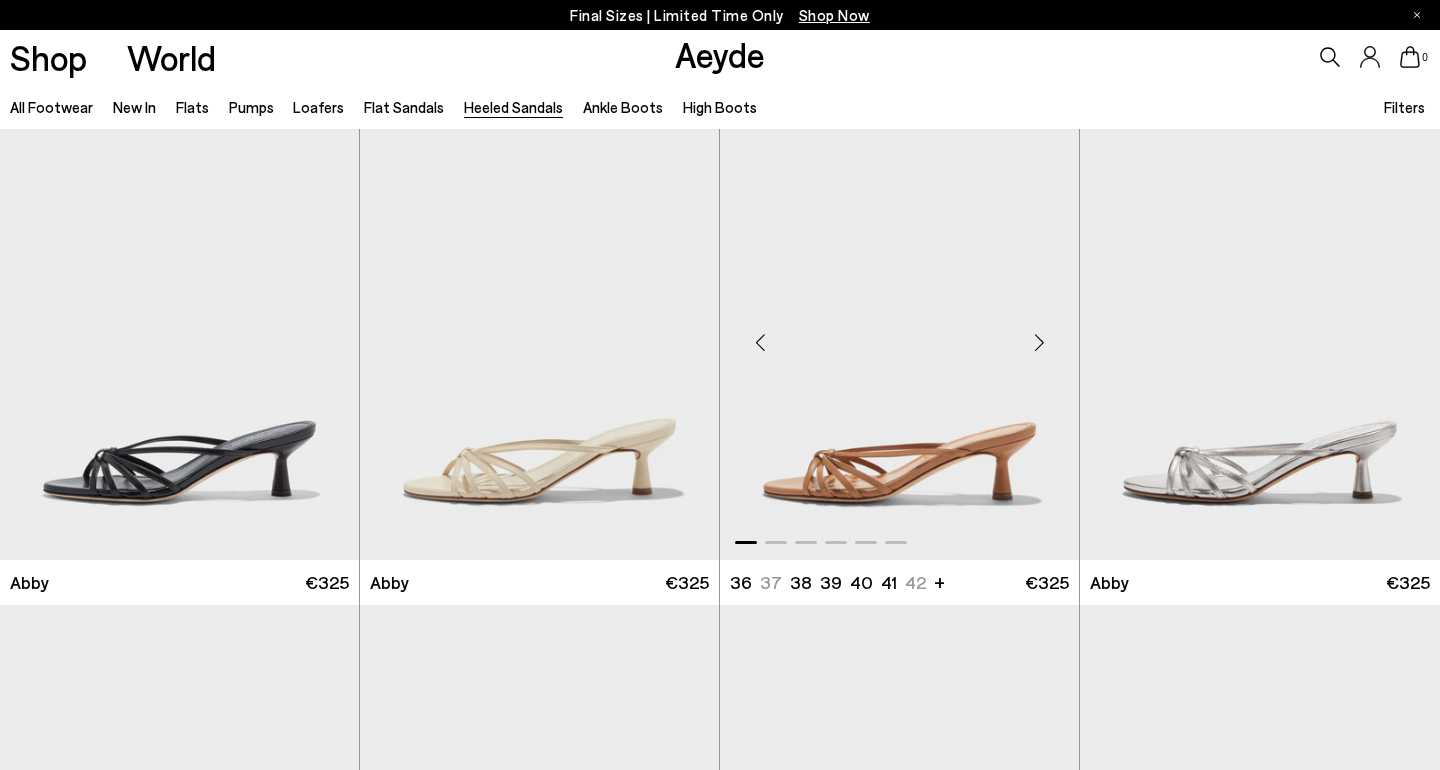 click at bounding box center [1039, 343] 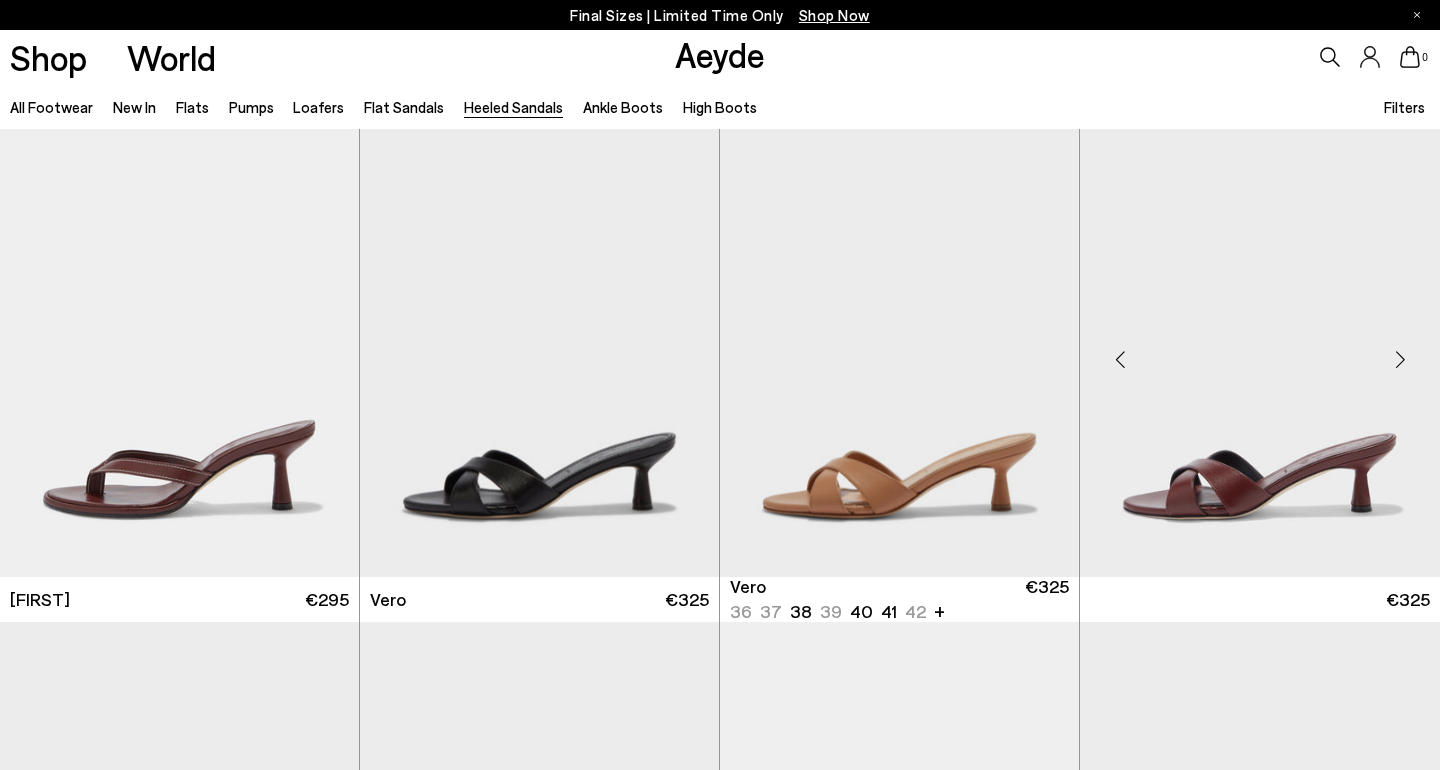 scroll, scrollTop: 1492, scrollLeft: 0, axis: vertical 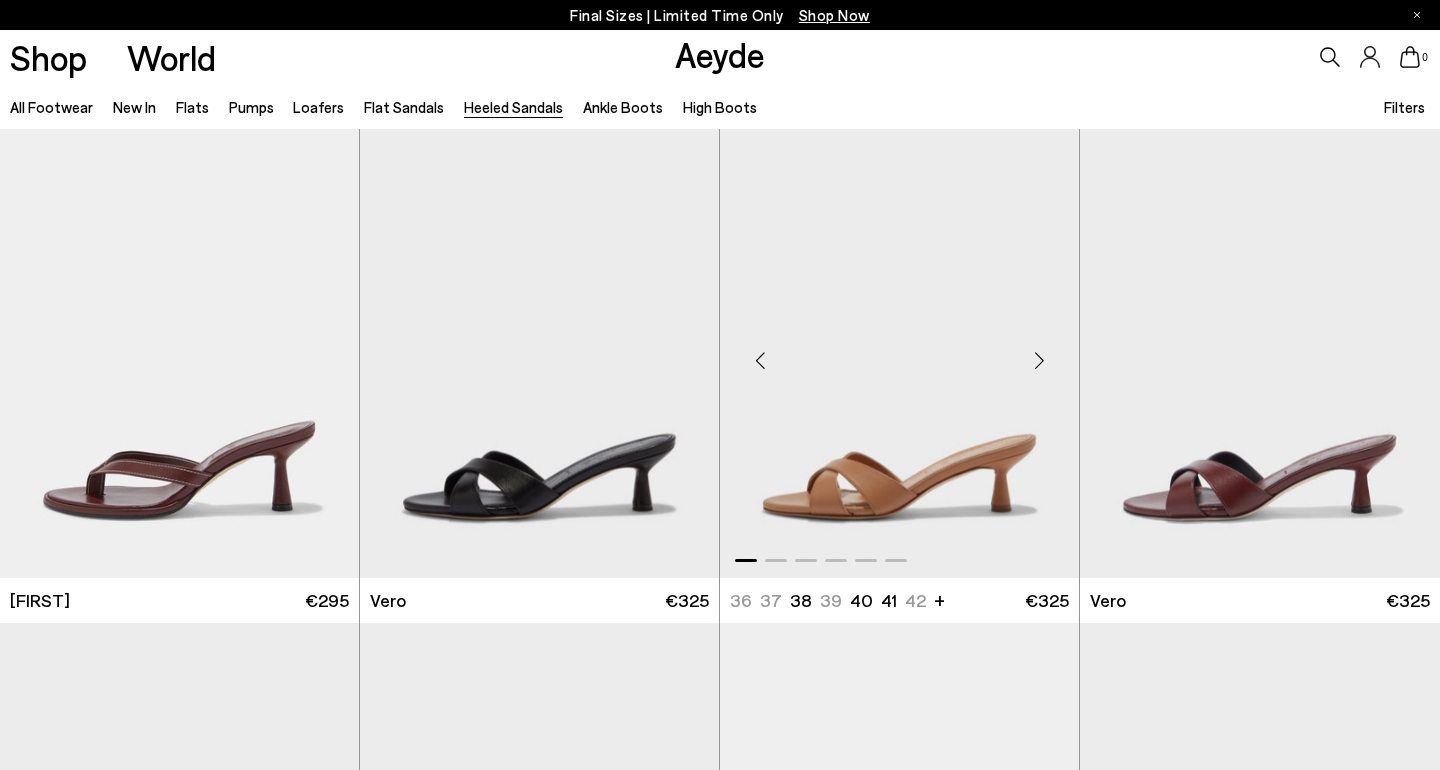 click at bounding box center (1039, 360) 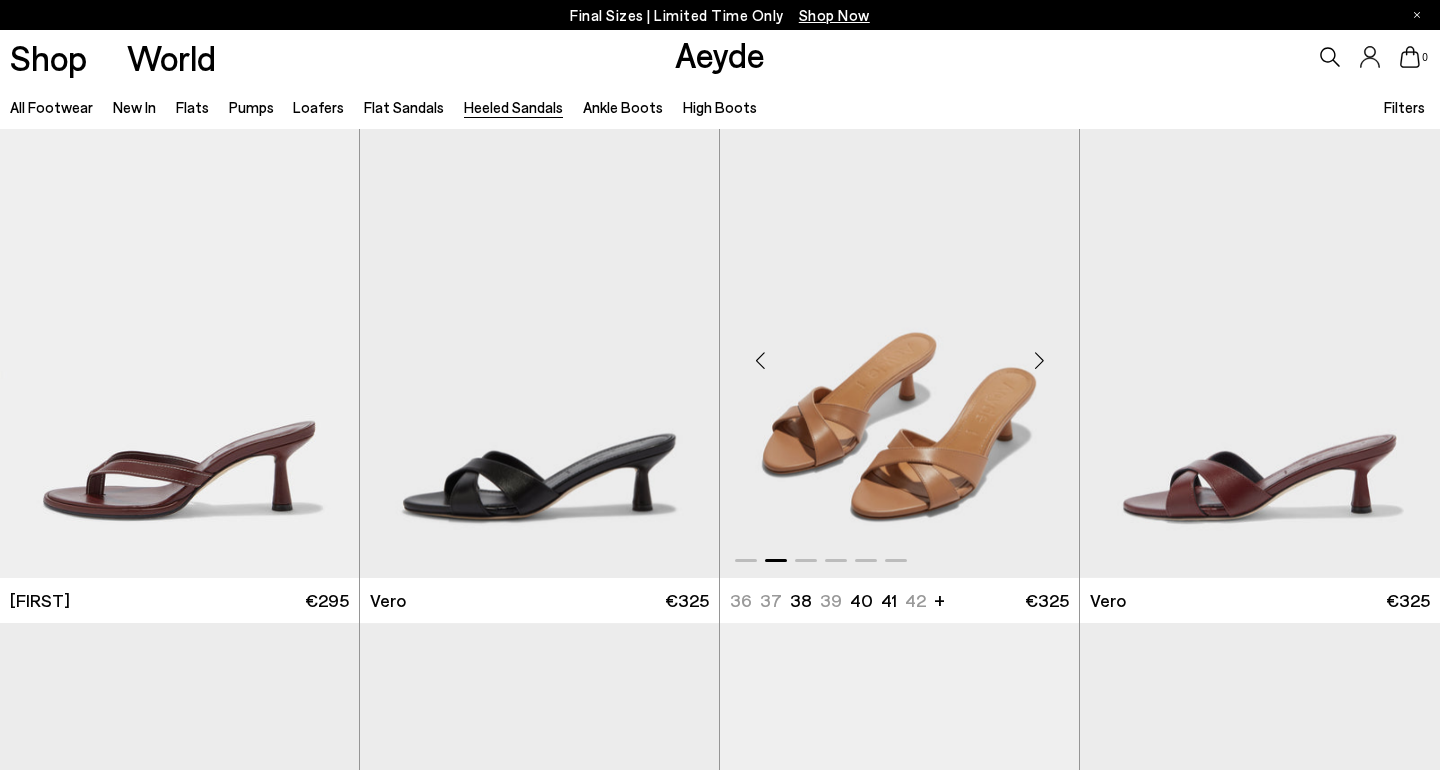 click at bounding box center (1039, 360) 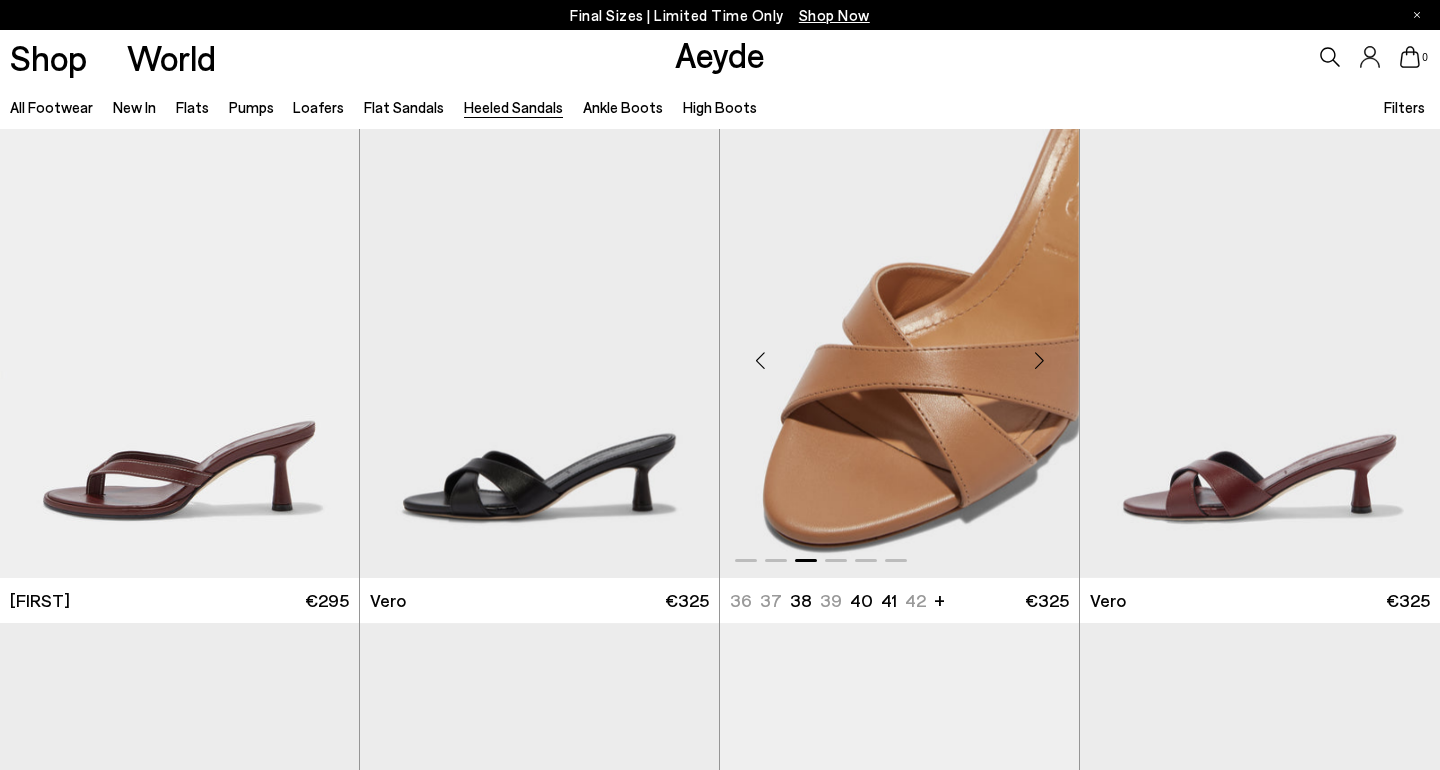 click at bounding box center (1039, 360) 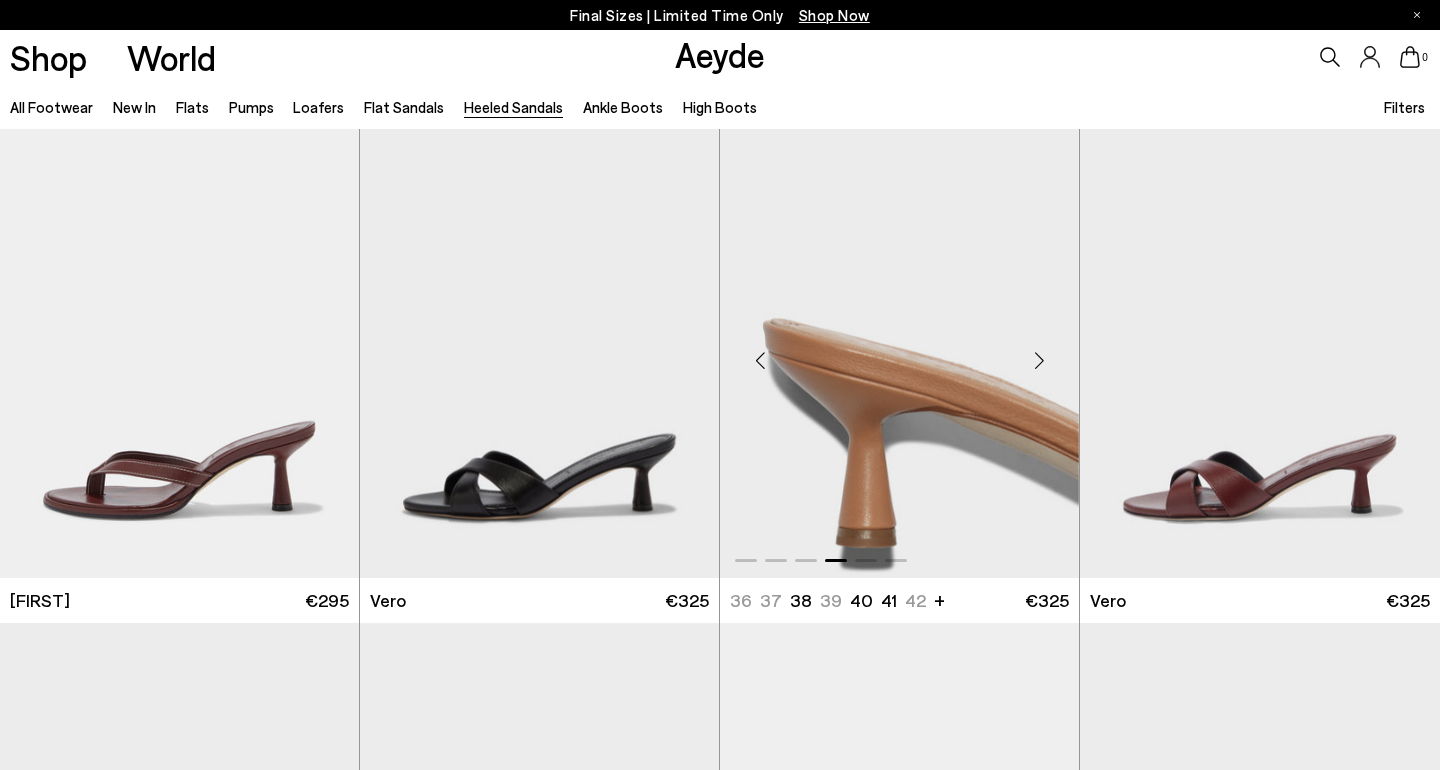 click at bounding box center [1039, 360] 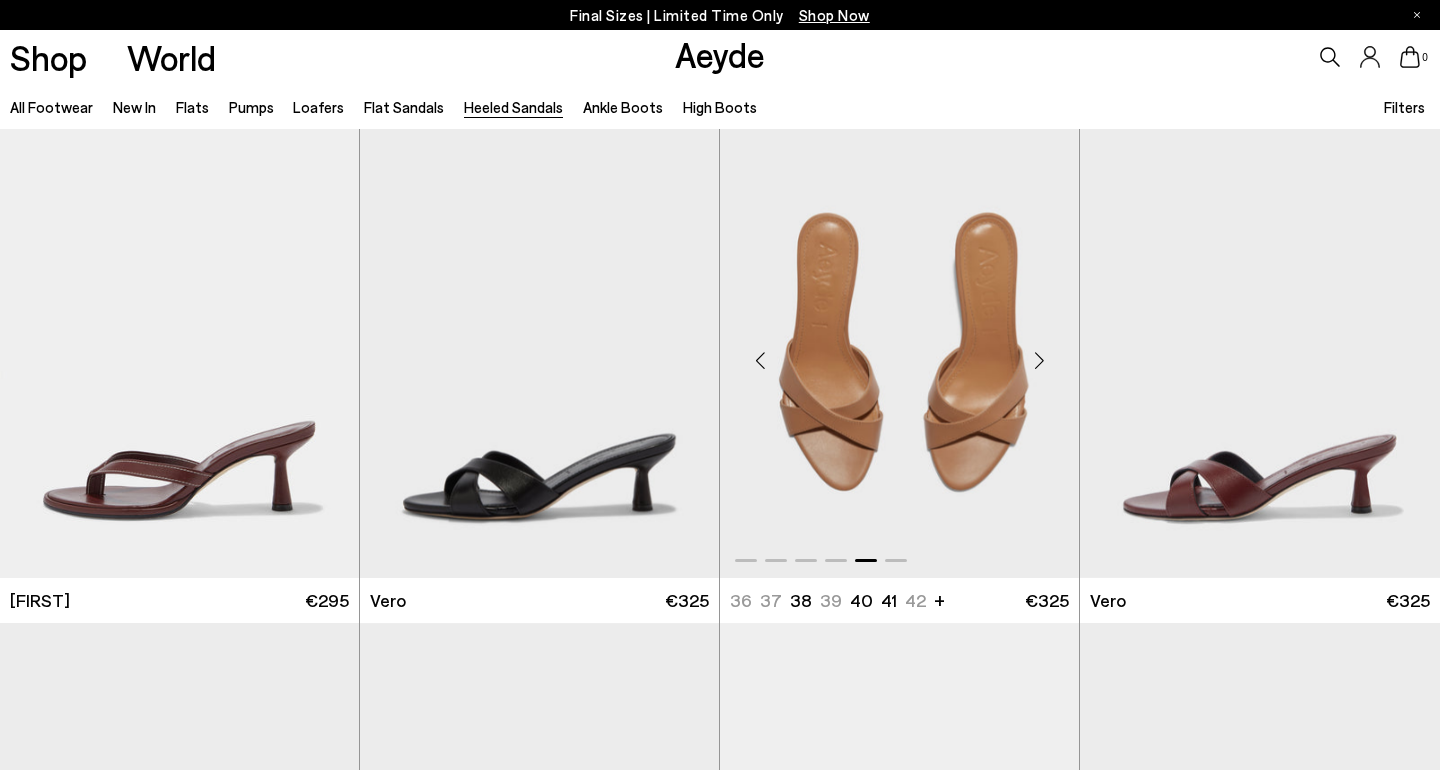 click at bounding box center [1039, 360] 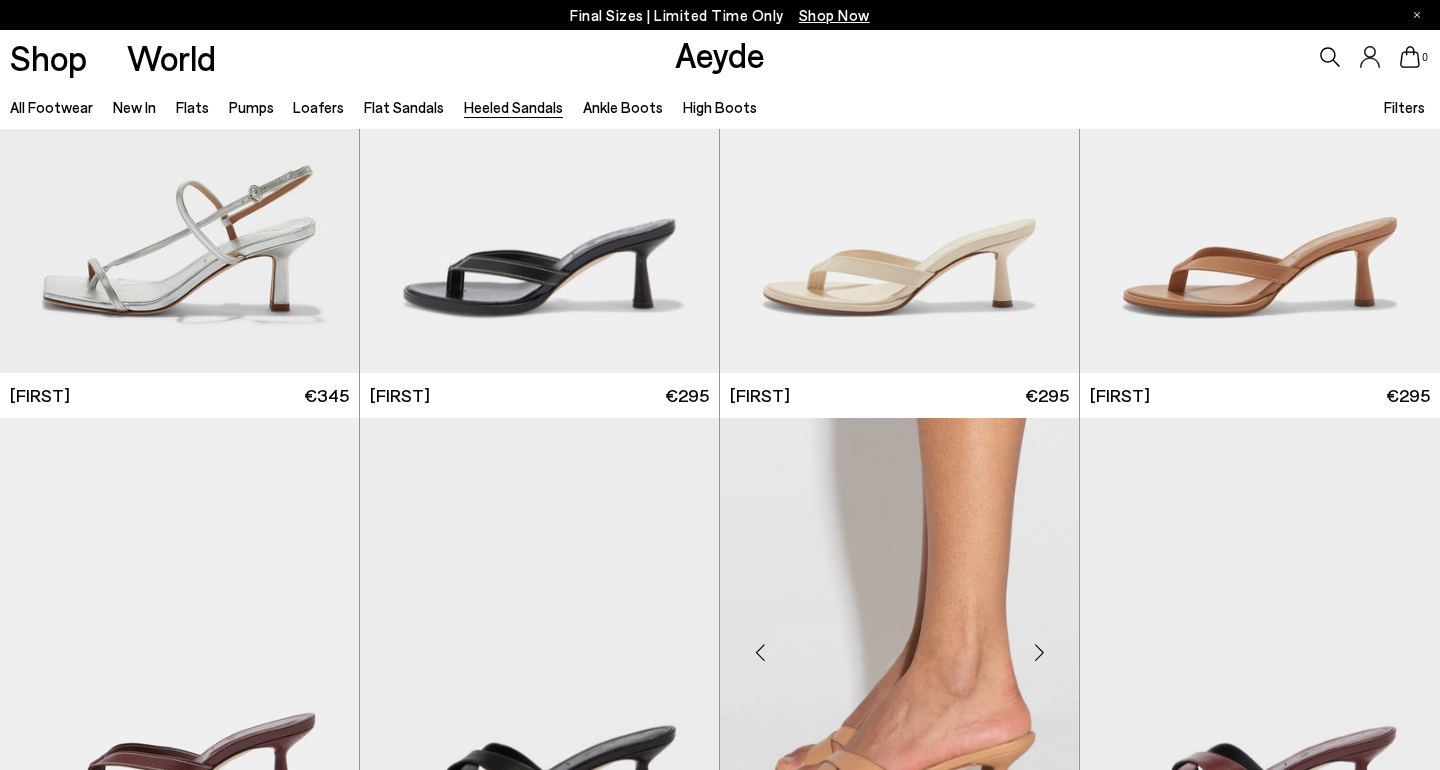 scroll, scrollTop: 1195, scrollLeft: 0, axis: vertical 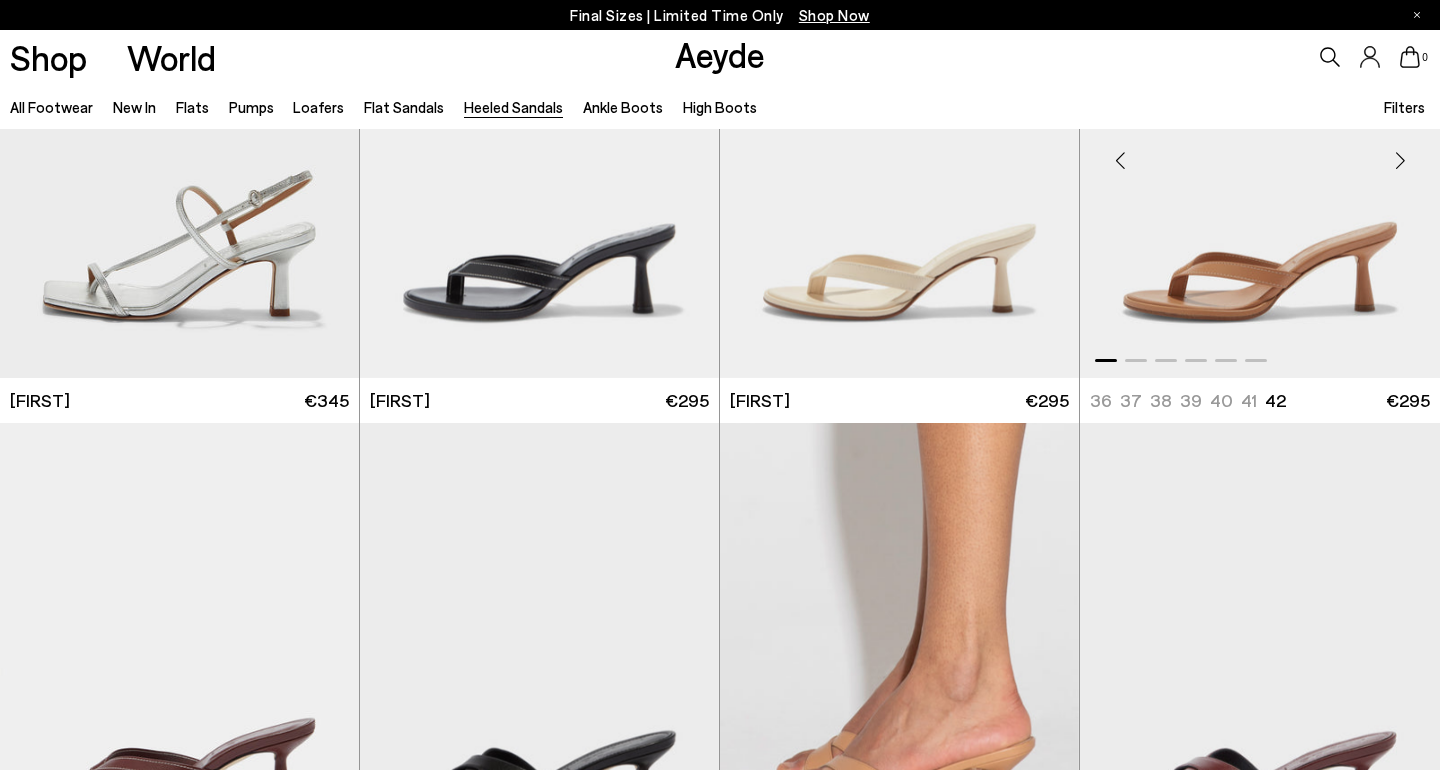 click at bounding box center [1120, 161] 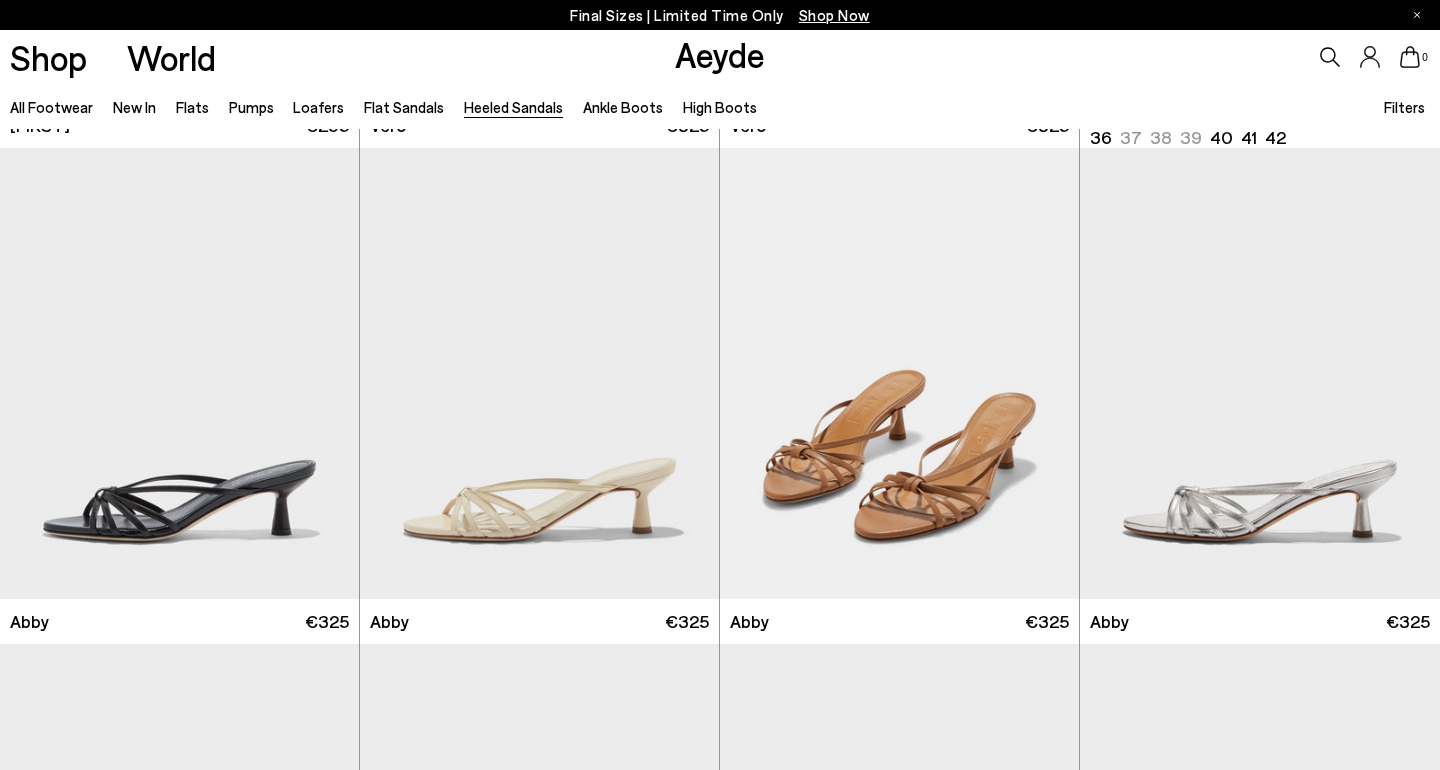 scroll, scrollTop: 2013, scrollLeft: 0, axis: vertical 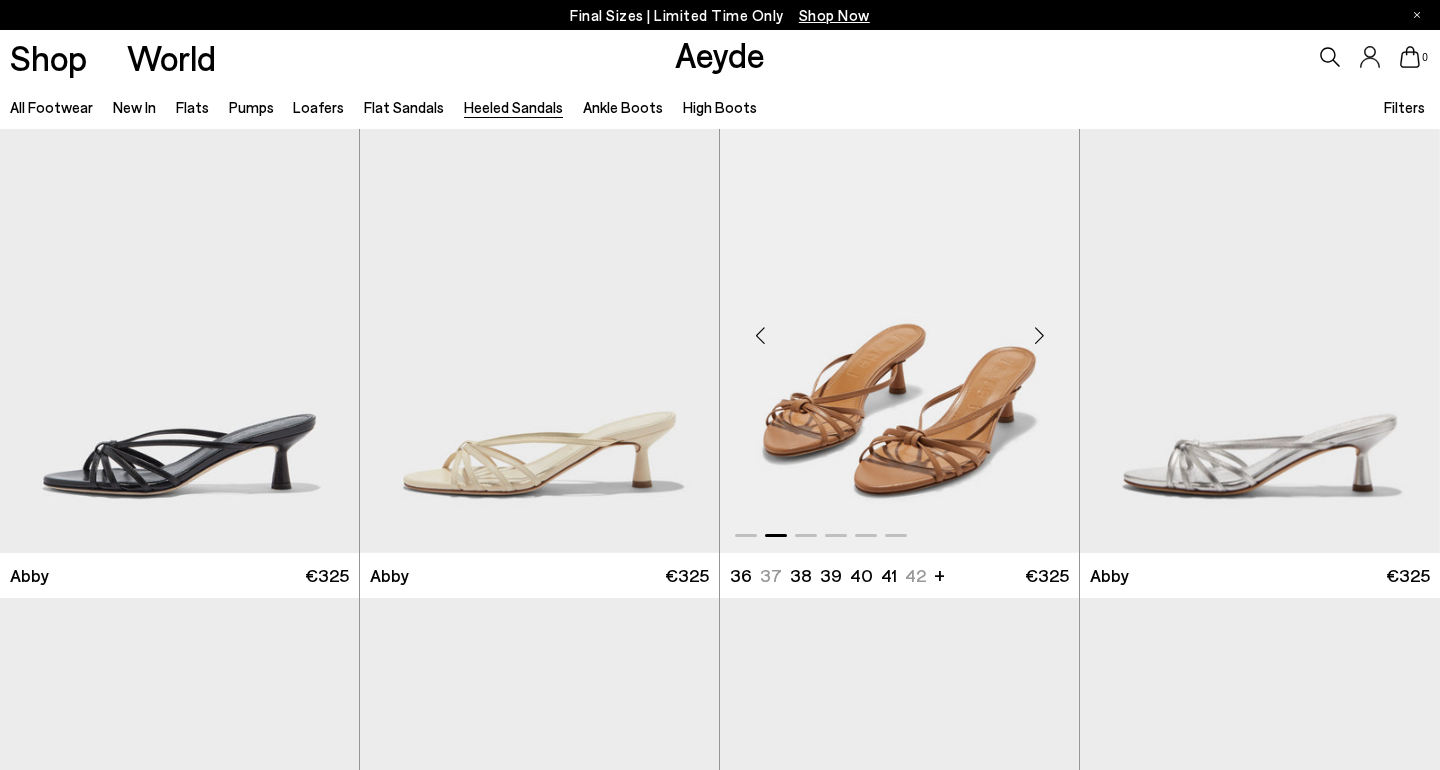 click at bounding box center (760, 336) 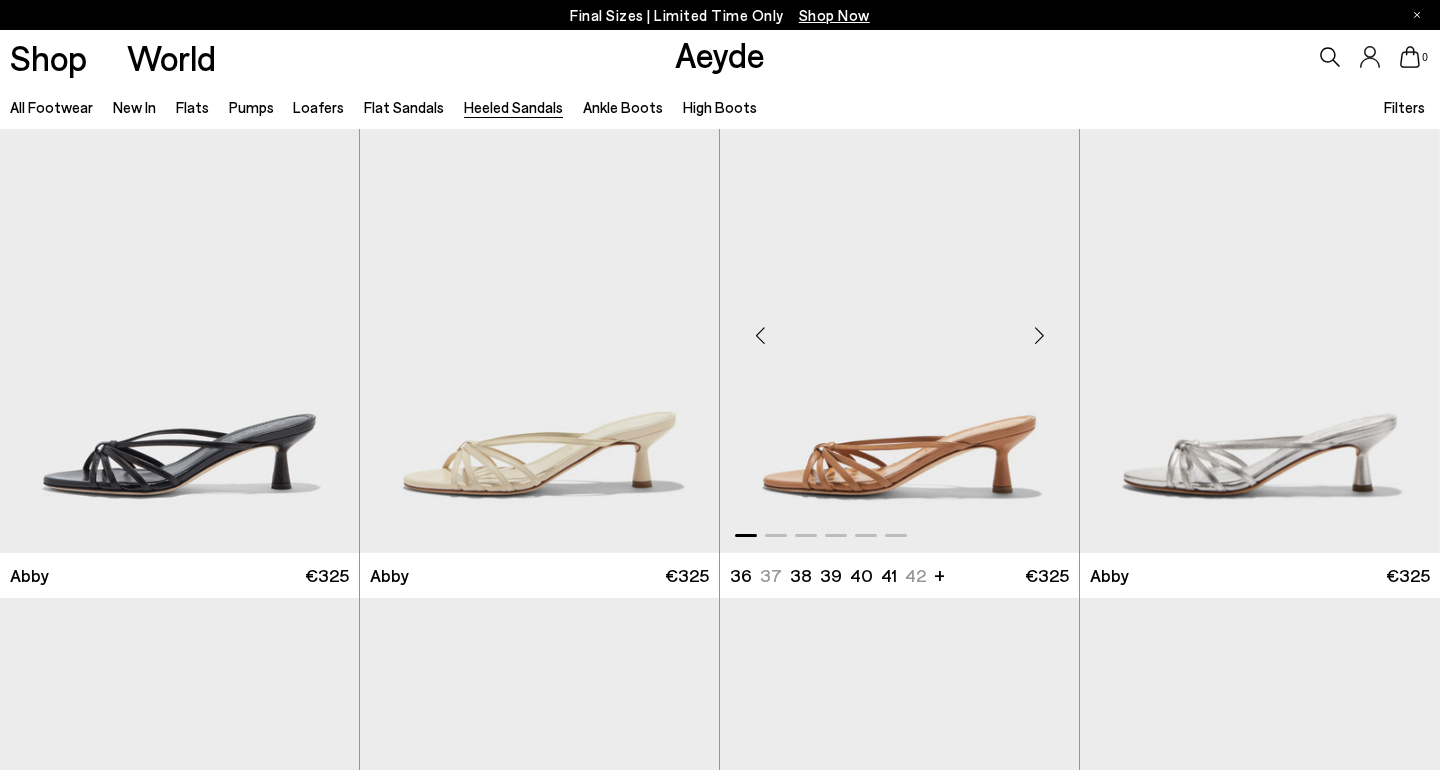 click at bounding box center [760, 336] 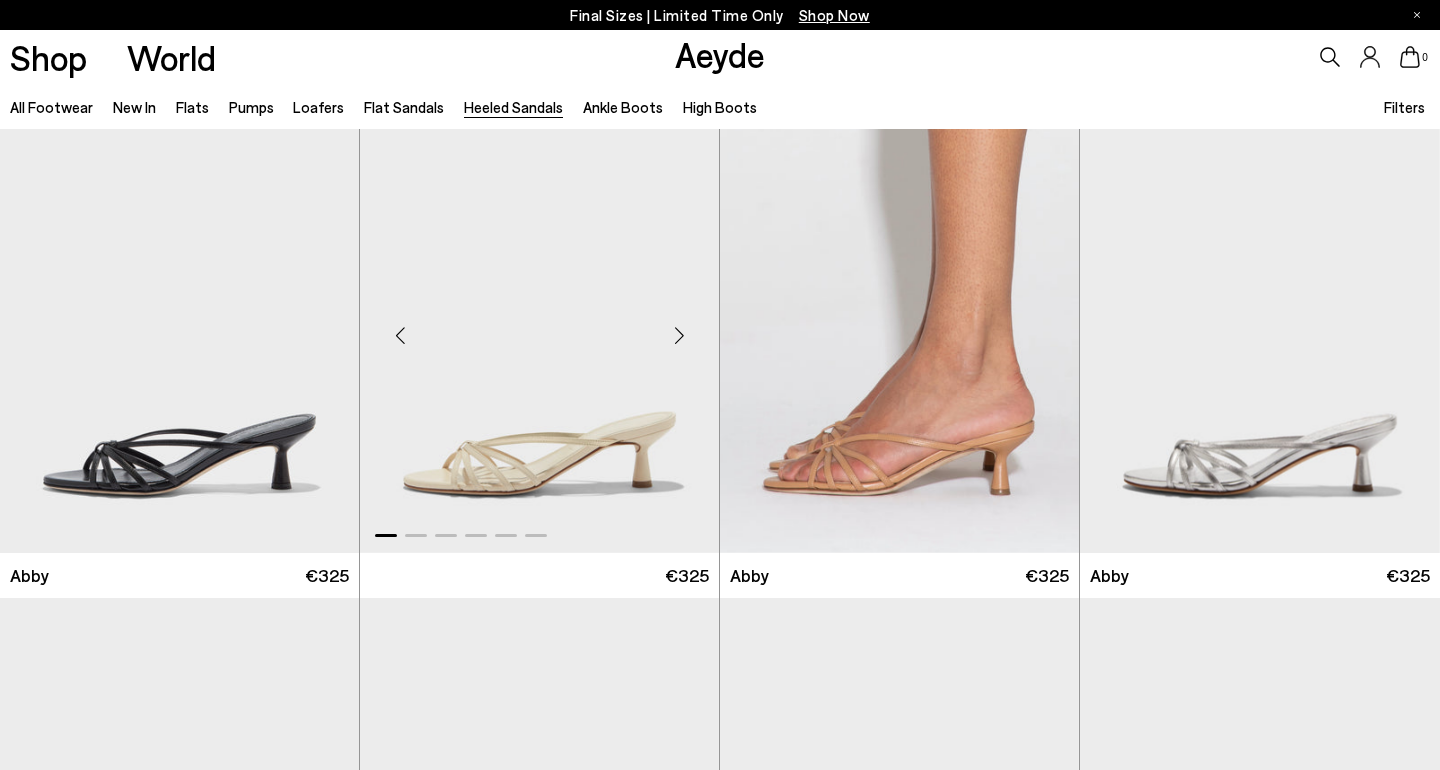 click at bounding box center [400, 336] 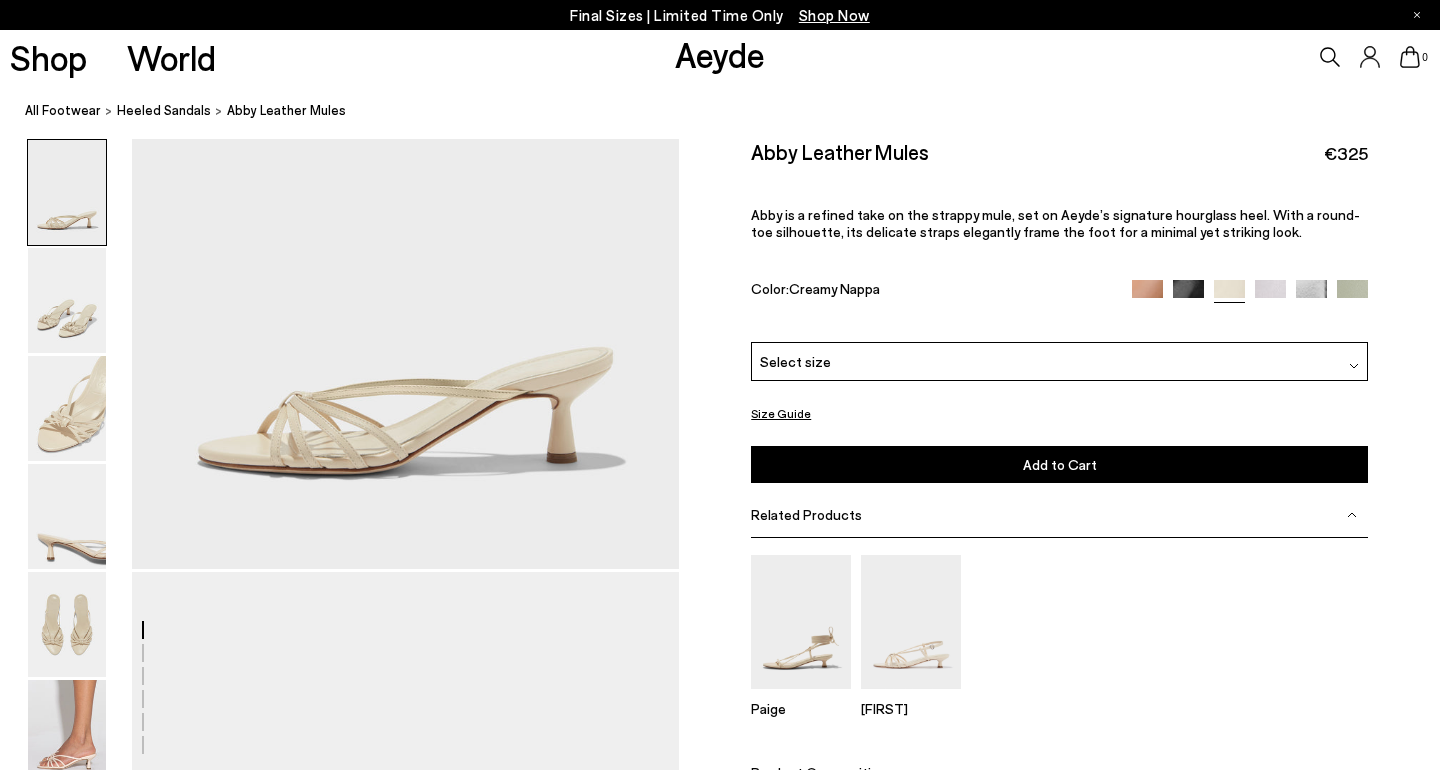 scroll, scrollTop: 235, scrollLeft: 0, axis: vertical 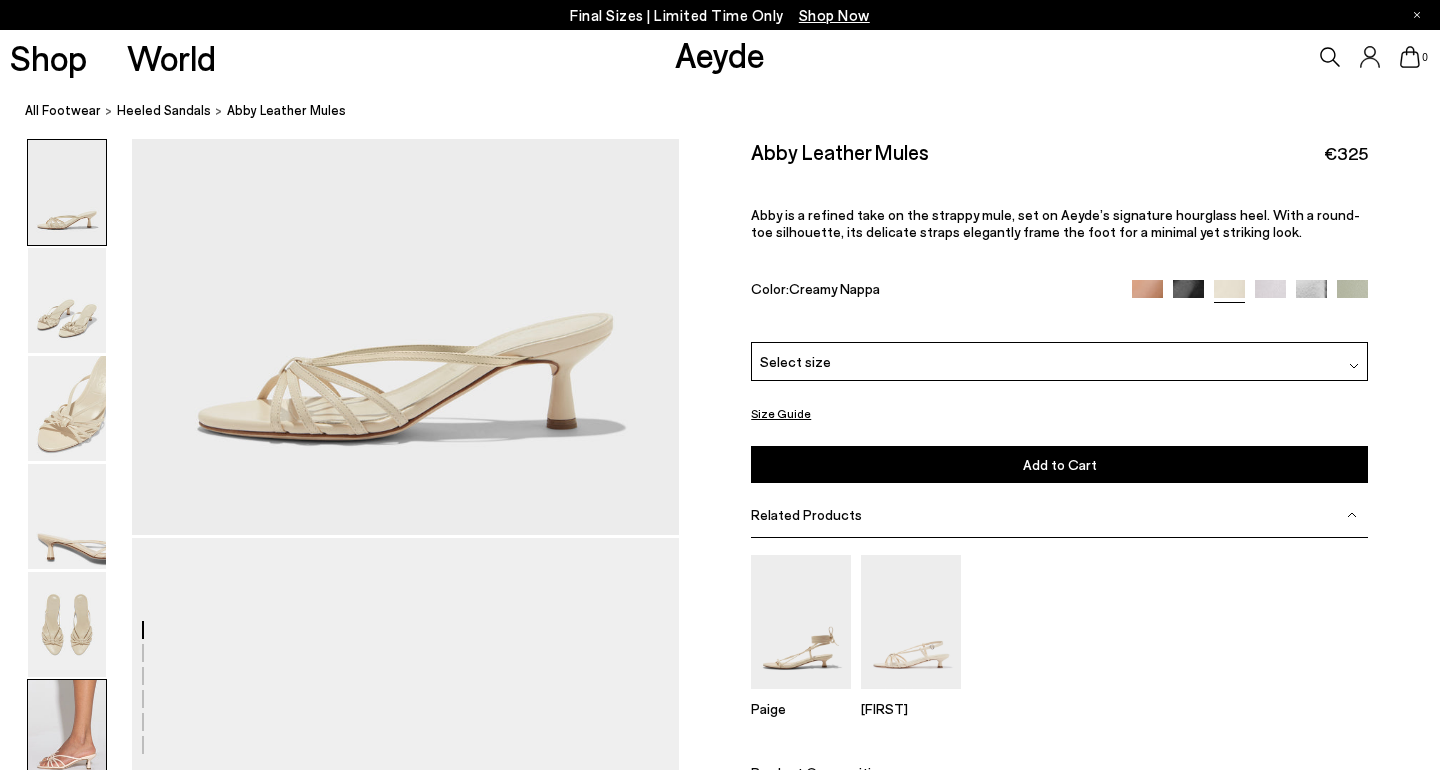click at bounding box center (67, 732) 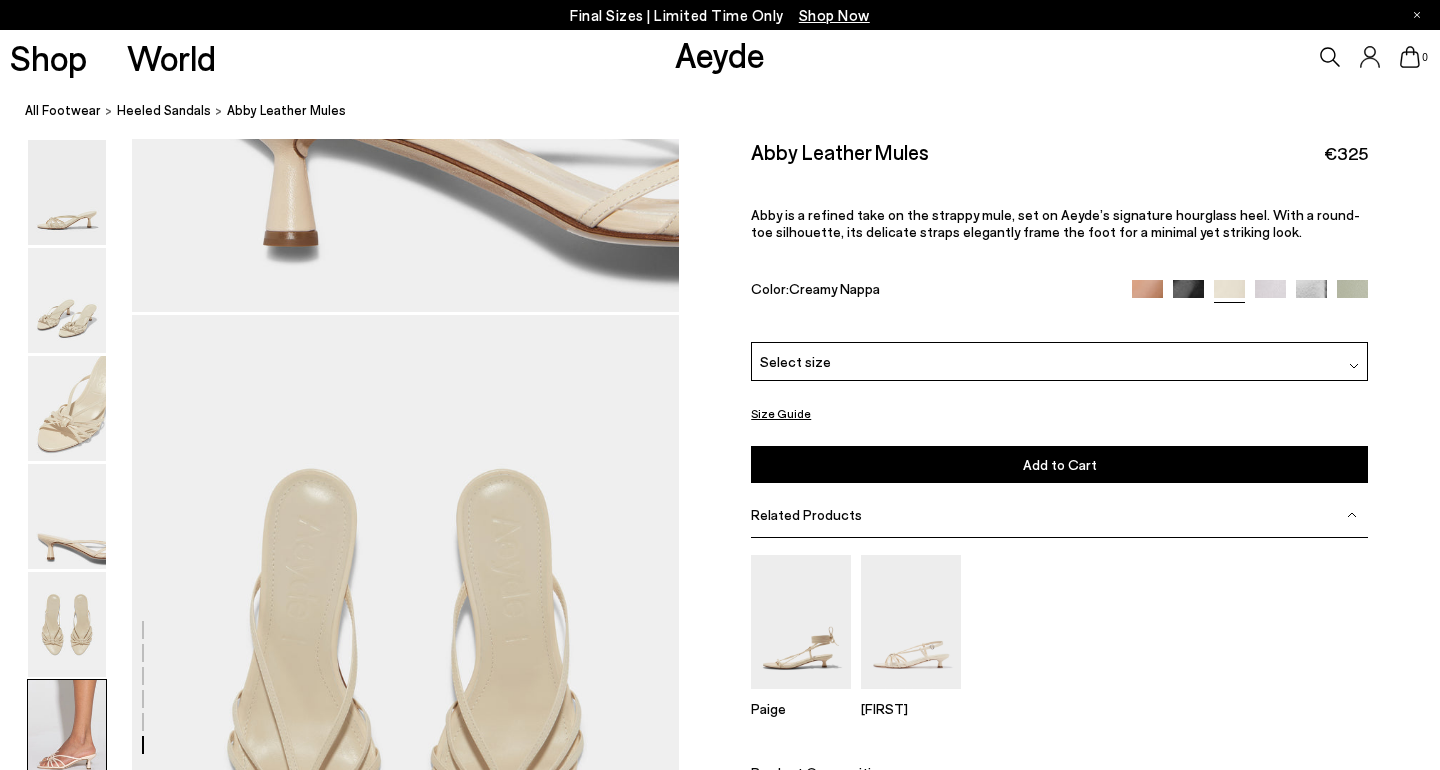 scroll, scrollTop: 3703, scrollLeft: 0, axis: vertical 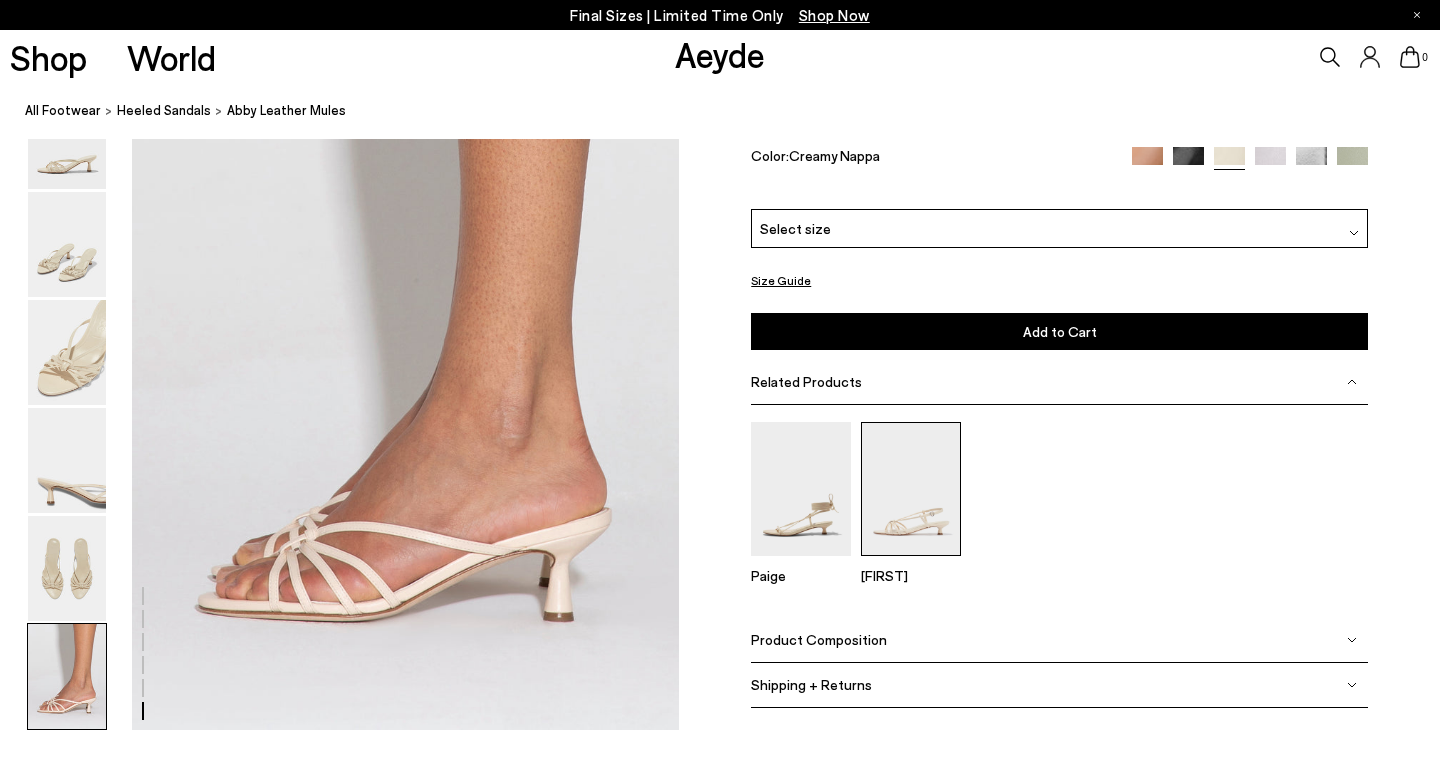 click at bounding box center [911, 488] 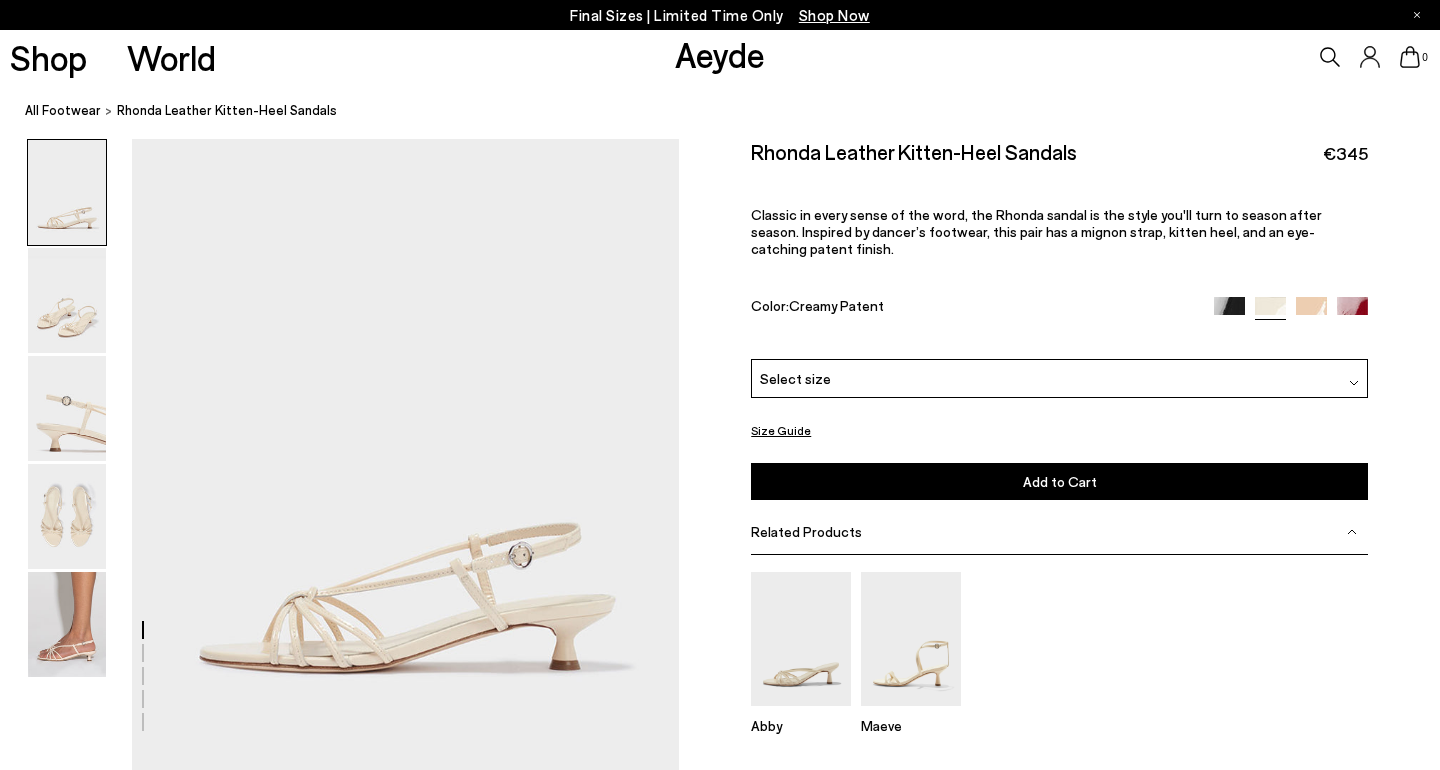 scroll, scrollTop: 0, scrollLeft: 0, axis: both 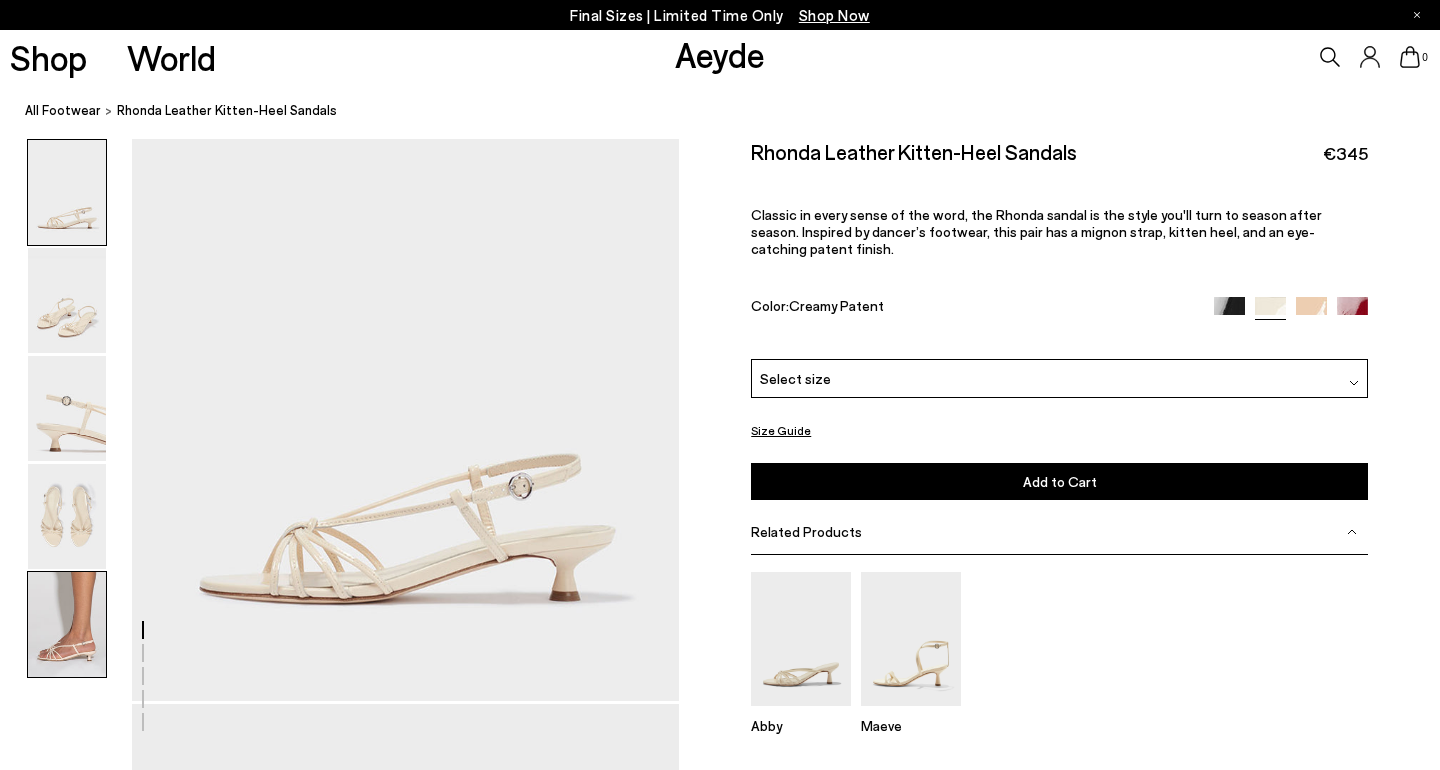 click at bounding box center (67, 624) 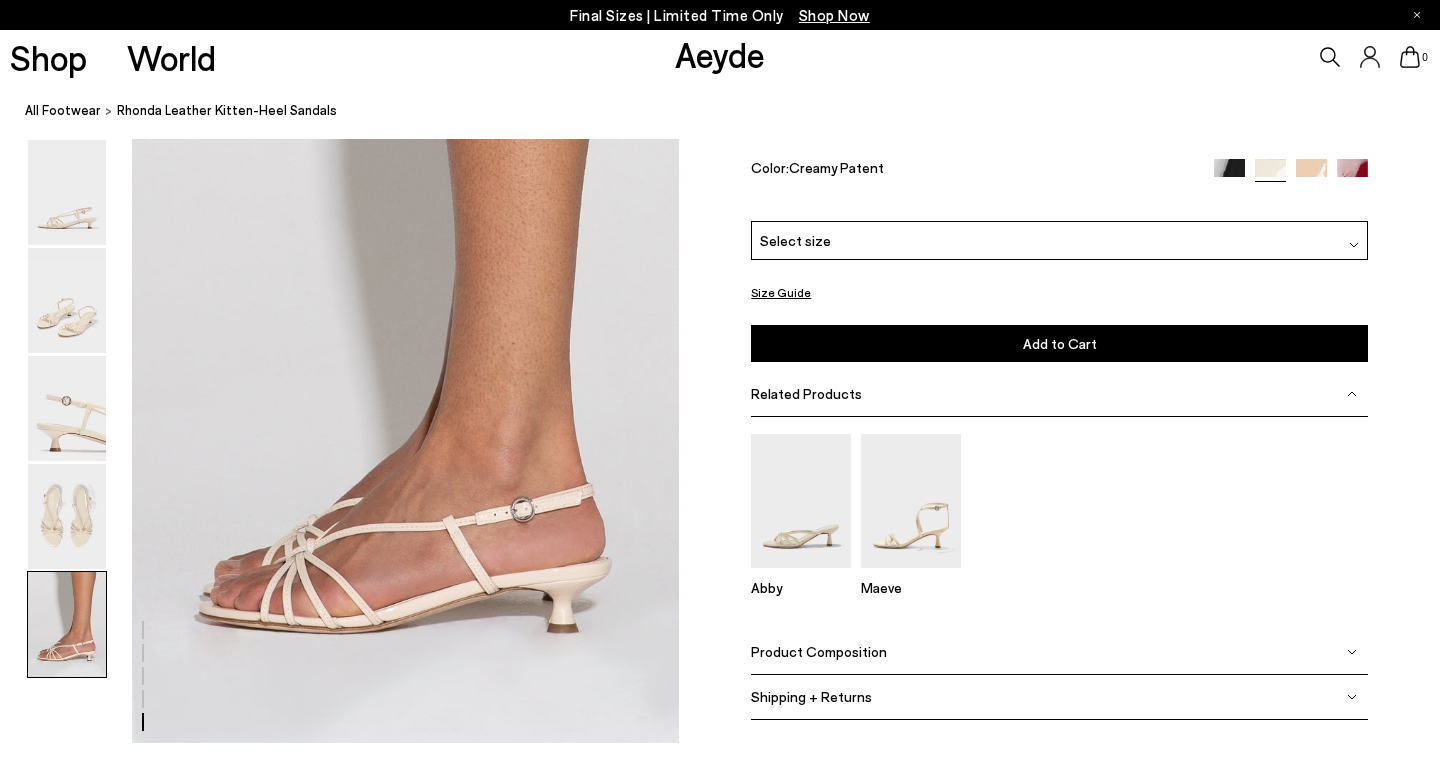 scroll, scrollTop: 2971, scrollLeft: 0, axis: vertical 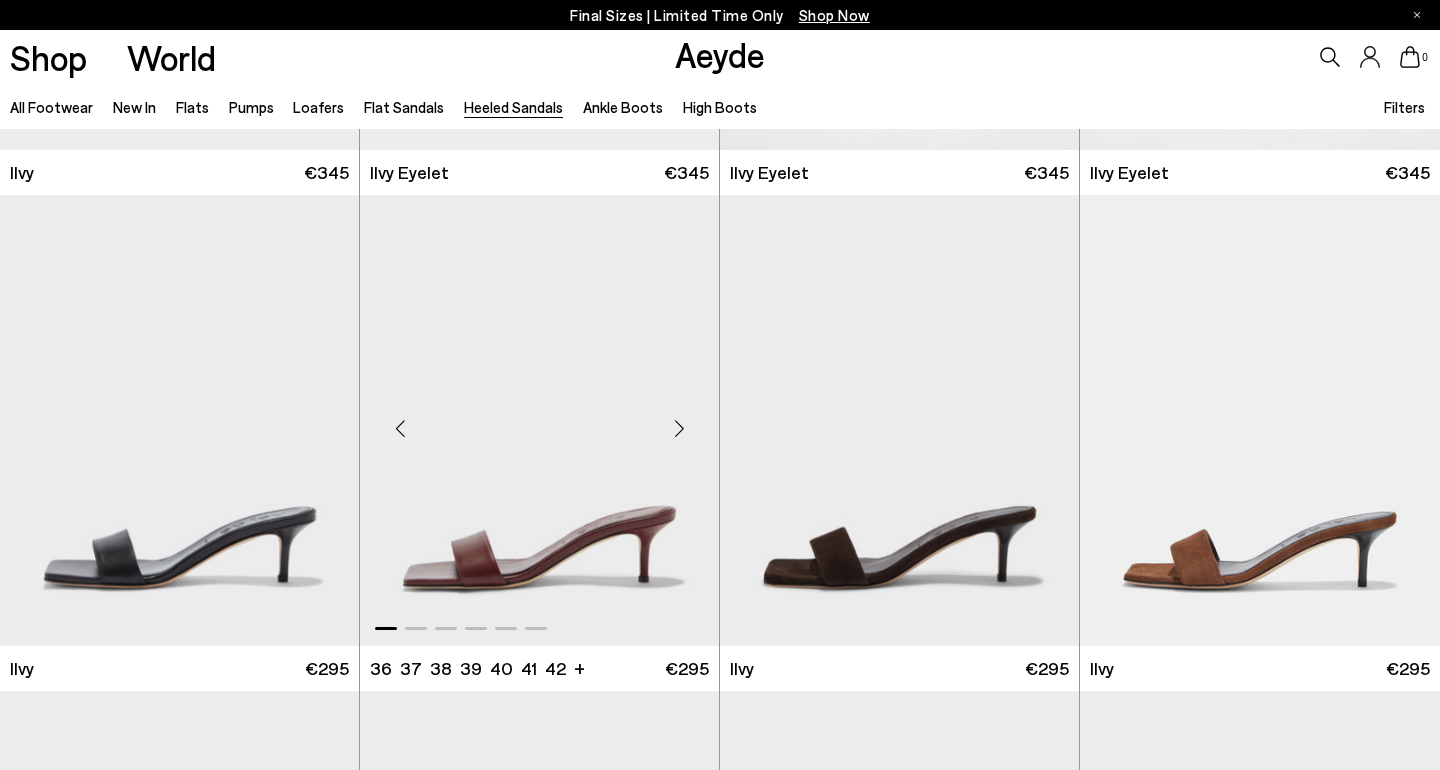 click at bounding box center (400, 429) 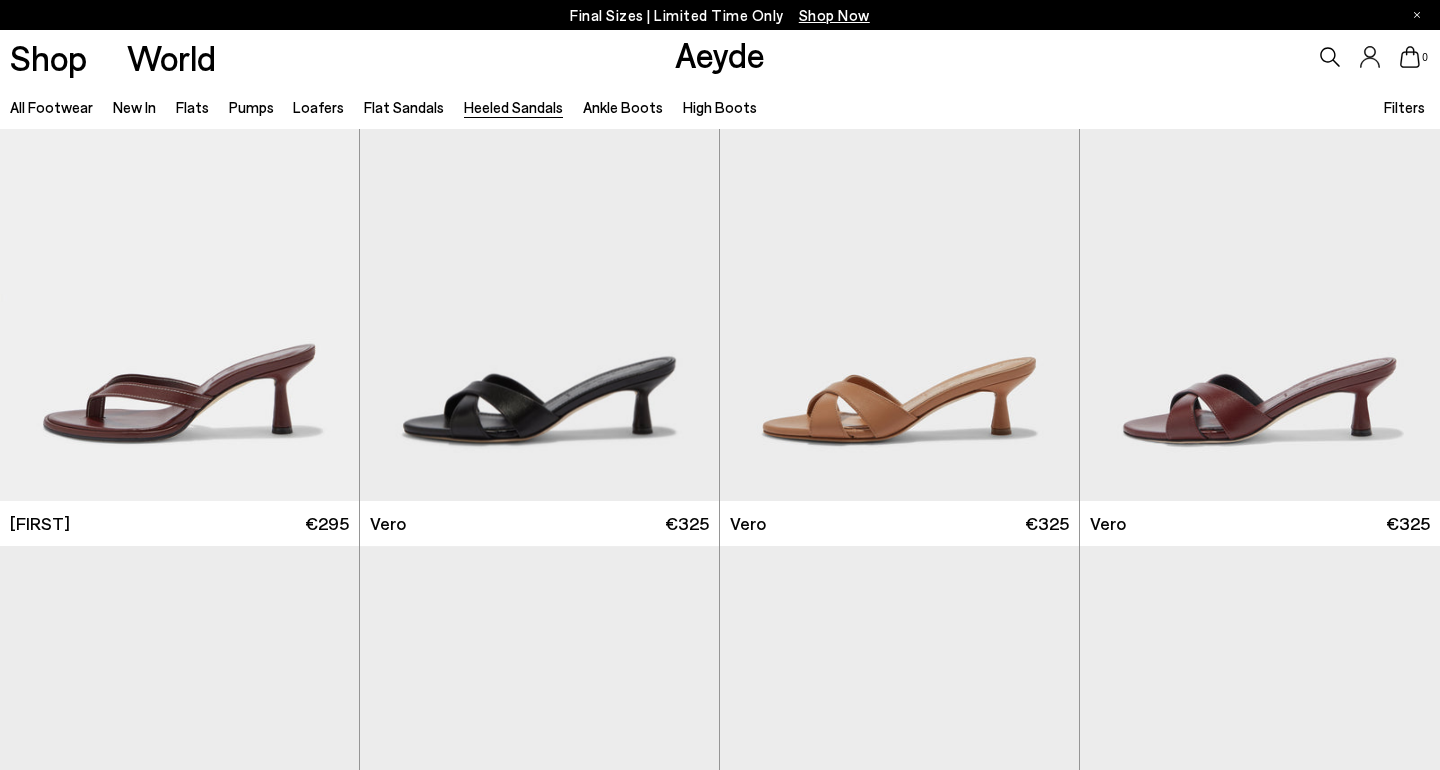 scroll, scrollTop: 1513, scrollLeft: 0, axis: vertical 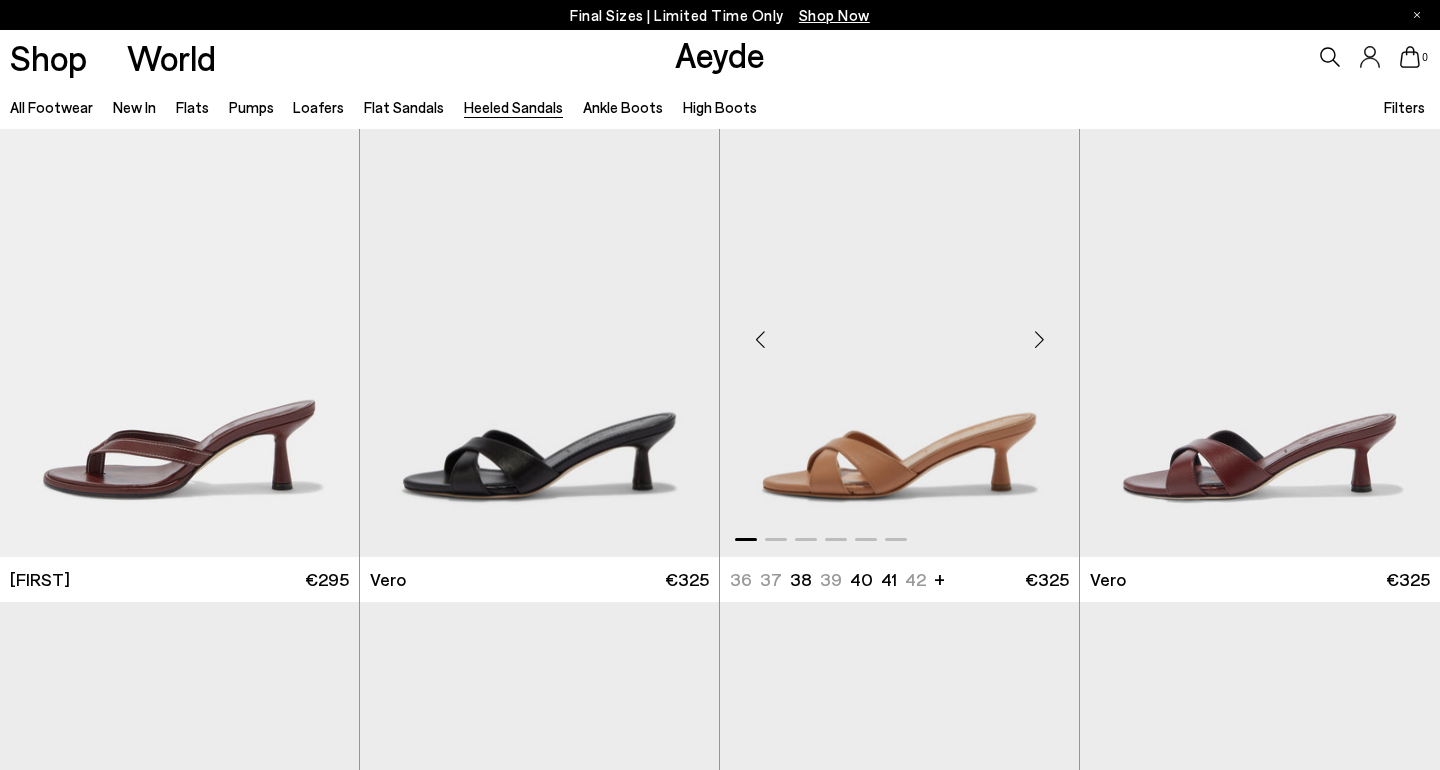 click at bounding box center (760, 339) 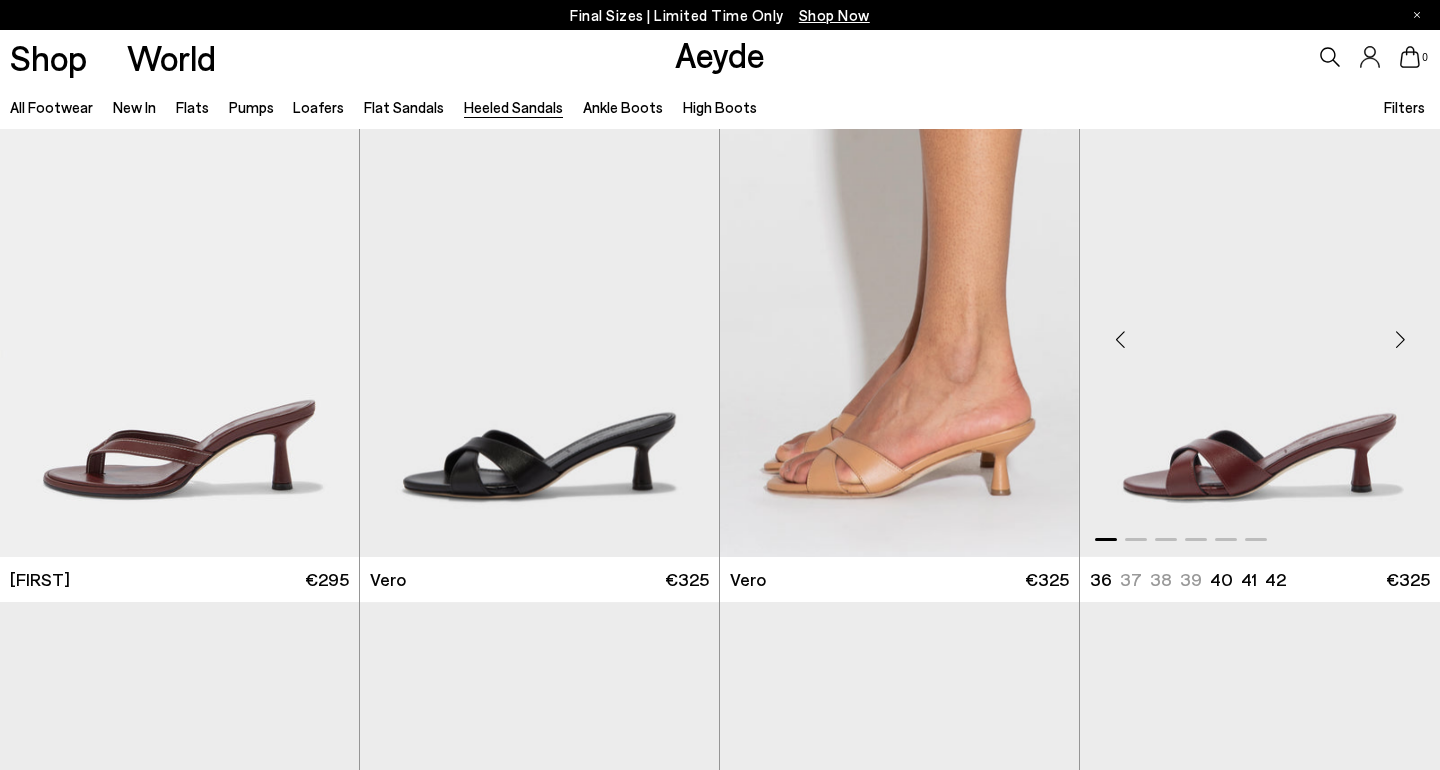 click at bounding box center (1120, 339) 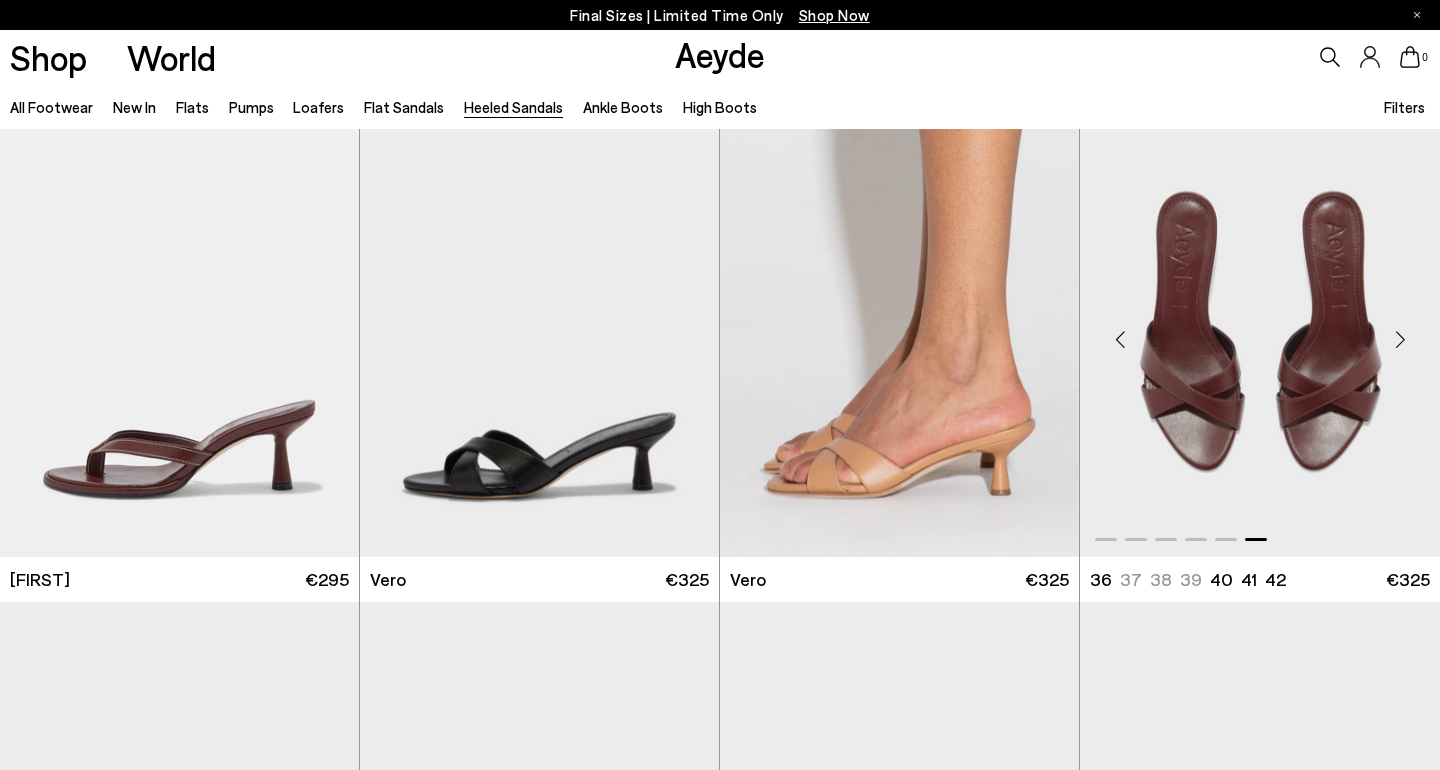 click at bounding box center [1120, 339] 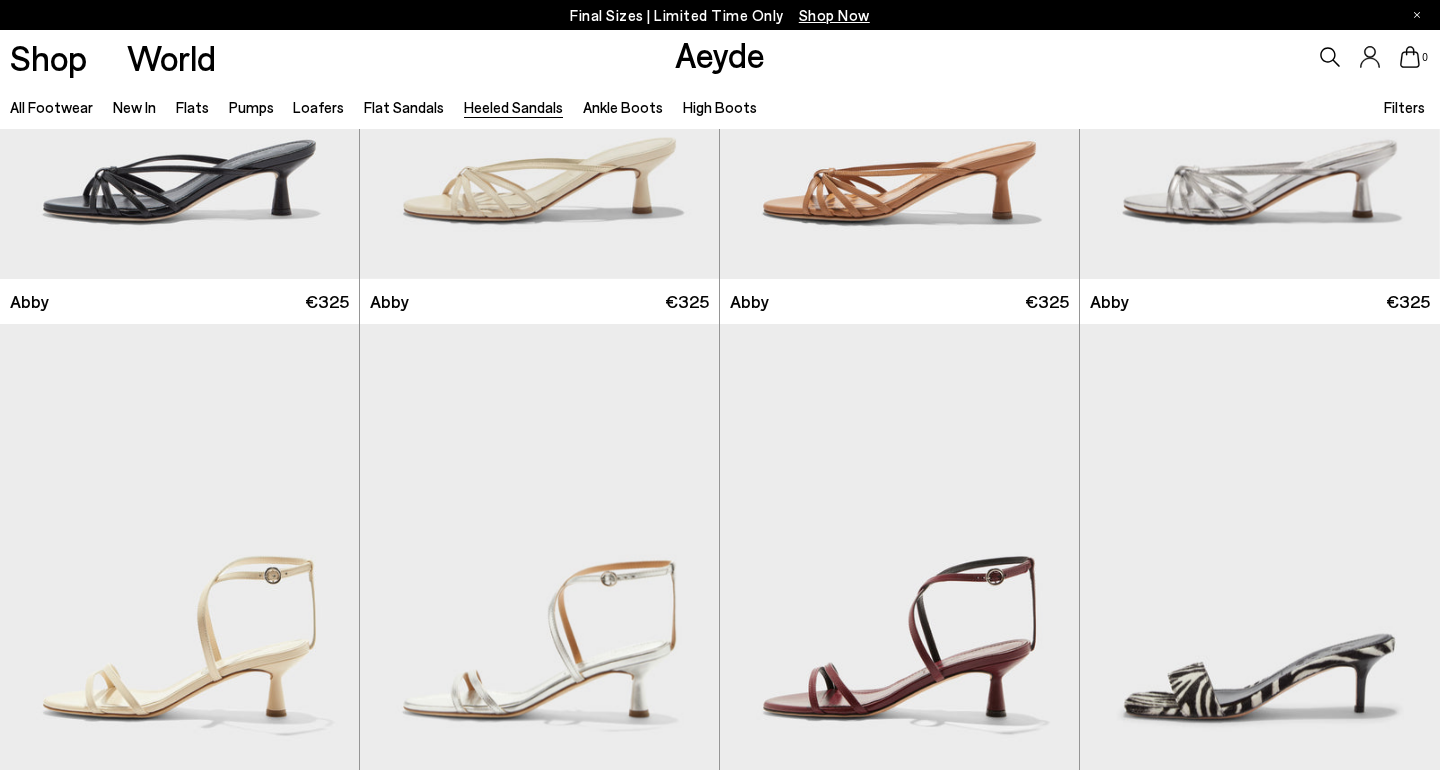 scroll, scrollTop: 2316, scrollLeft: 0, axis: vertical 